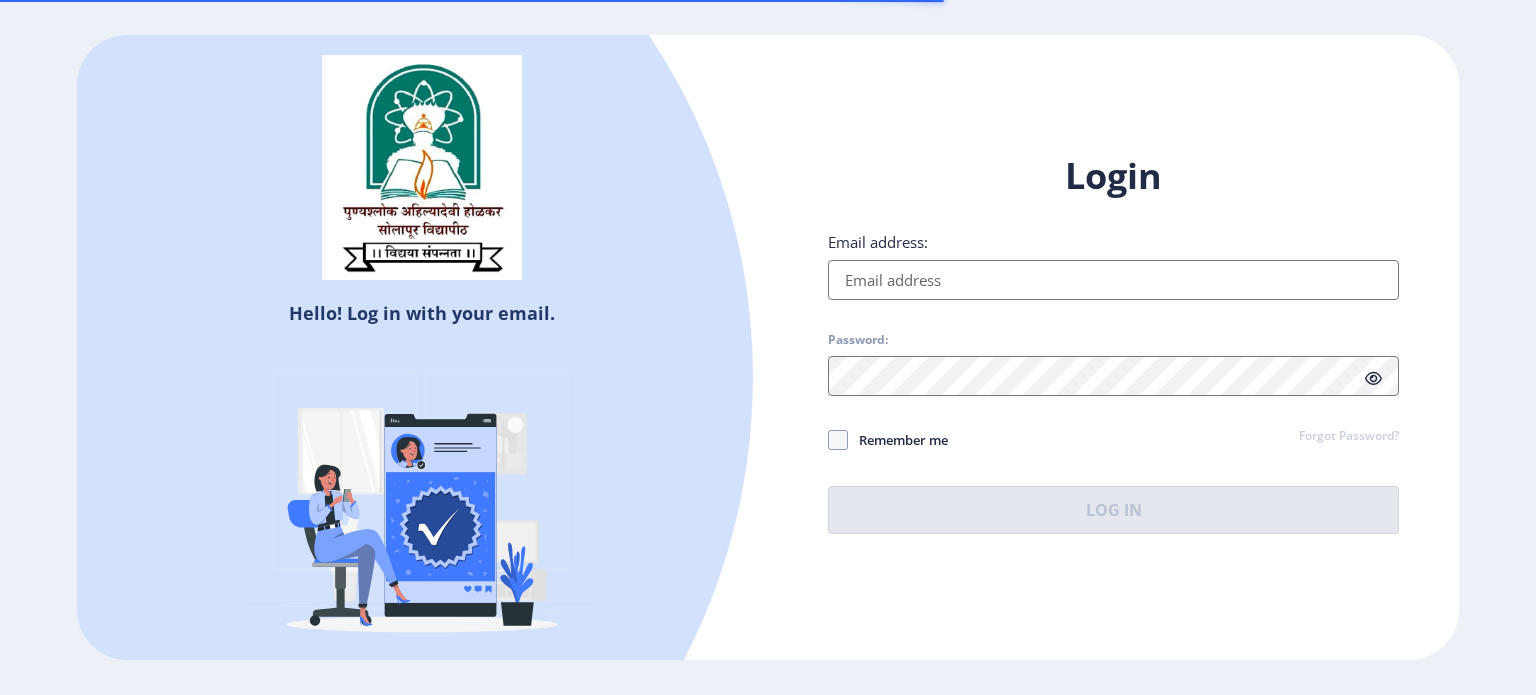 scroll, scrollTop: 0, scrollLeft: 0, axis: both 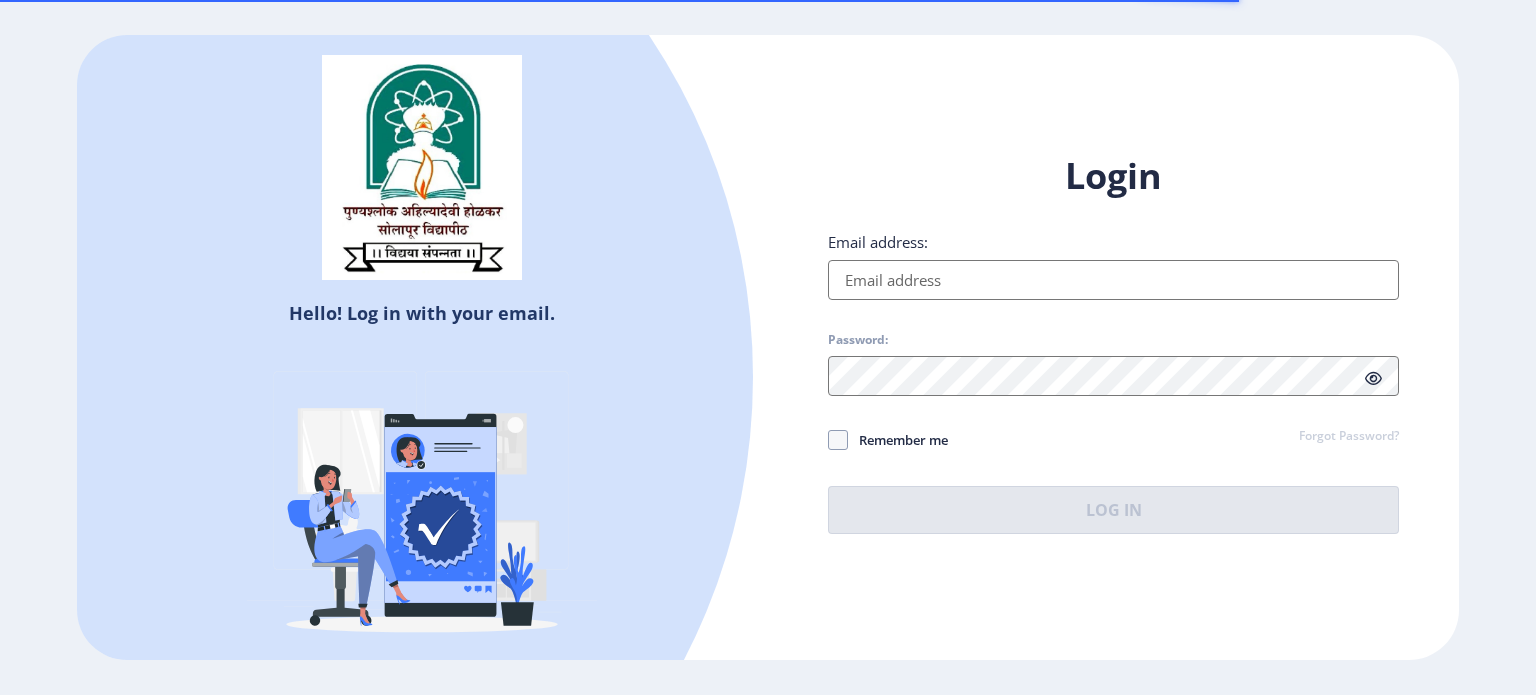 click on "Email address:" at bounding box center (1113, 280) 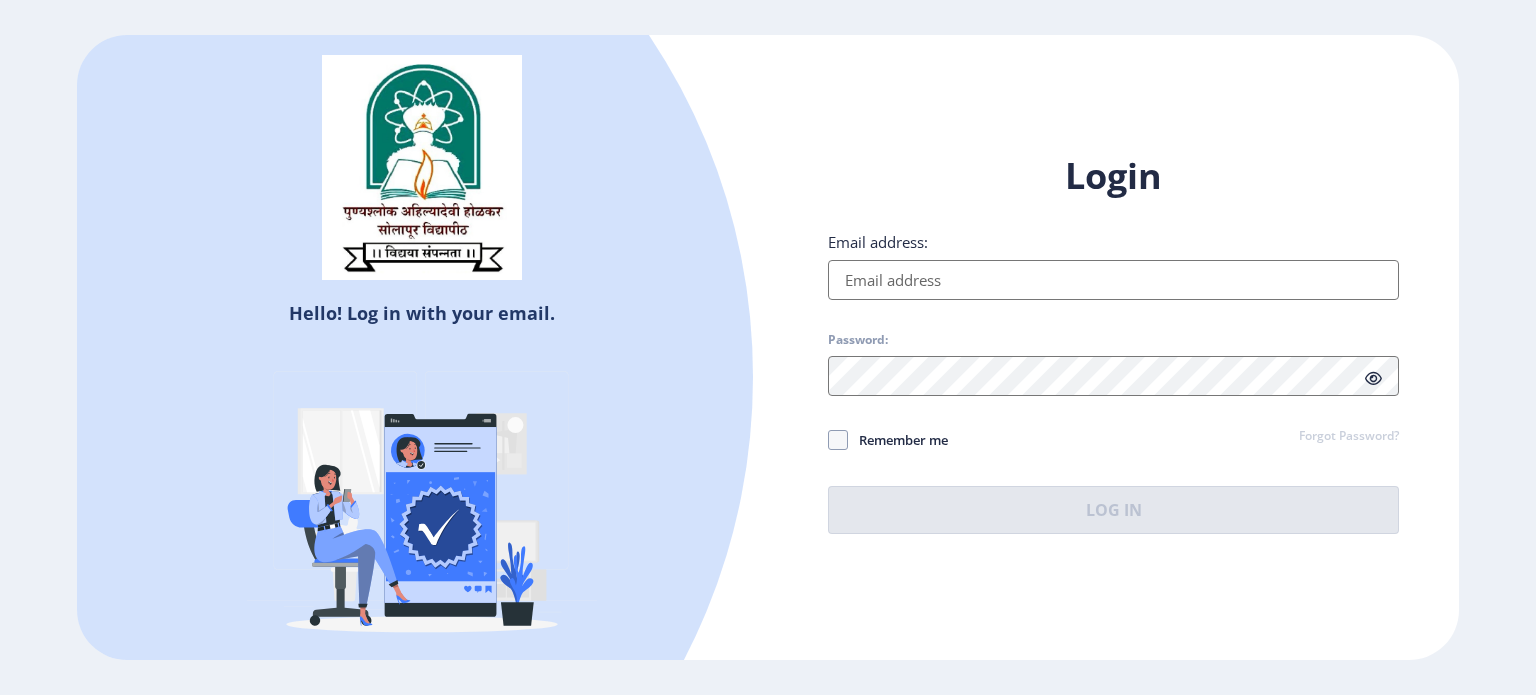 type on "[USERNAME]@example.com" 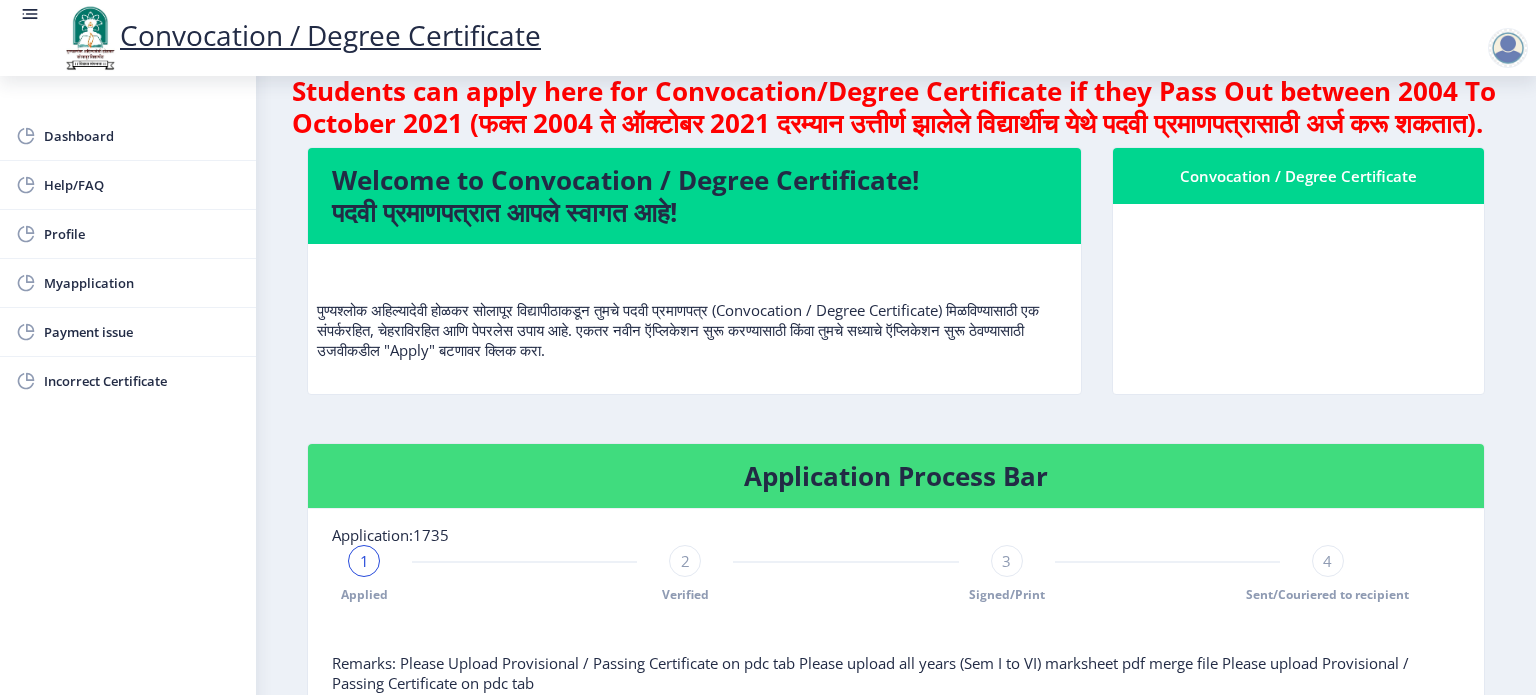 scroll, scrollTop: 0, scrollLeft: 0, axis: both 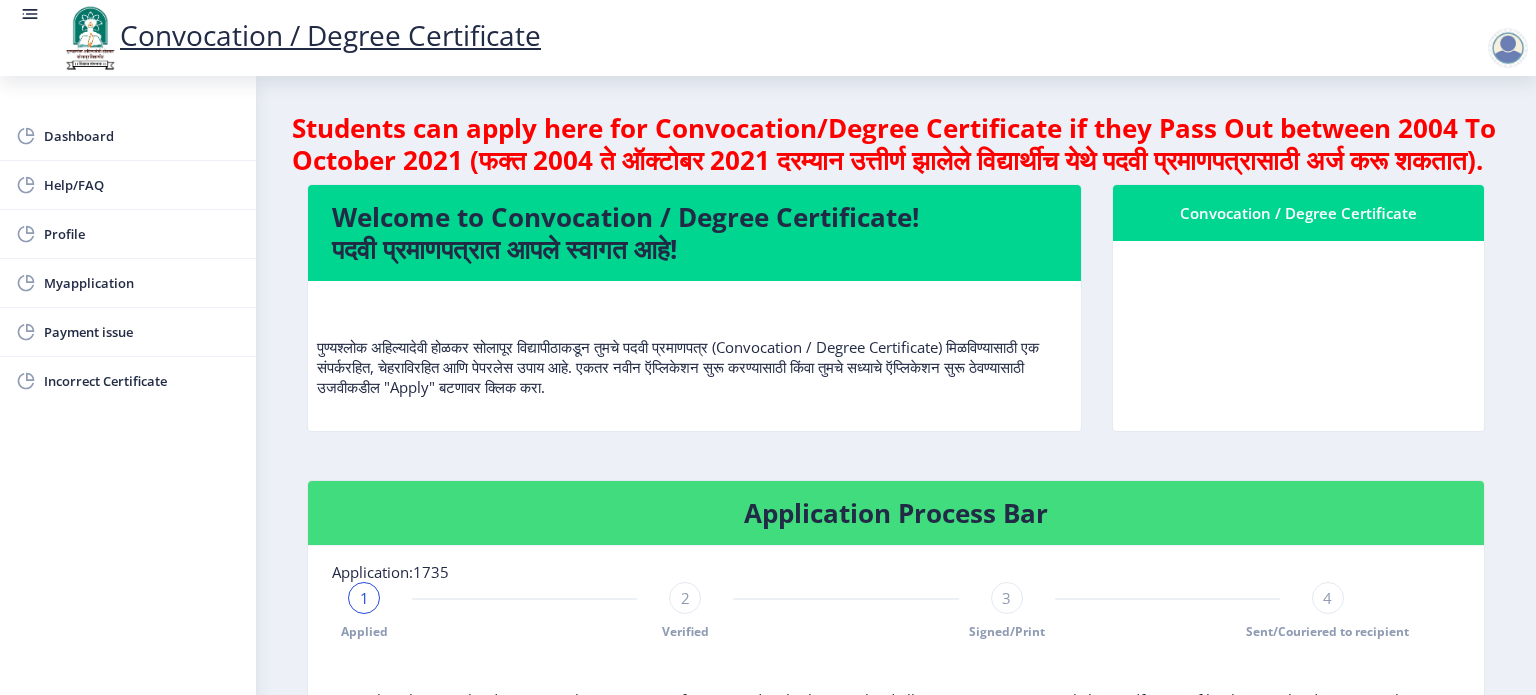 click on "Convocation / Degree Certificate" 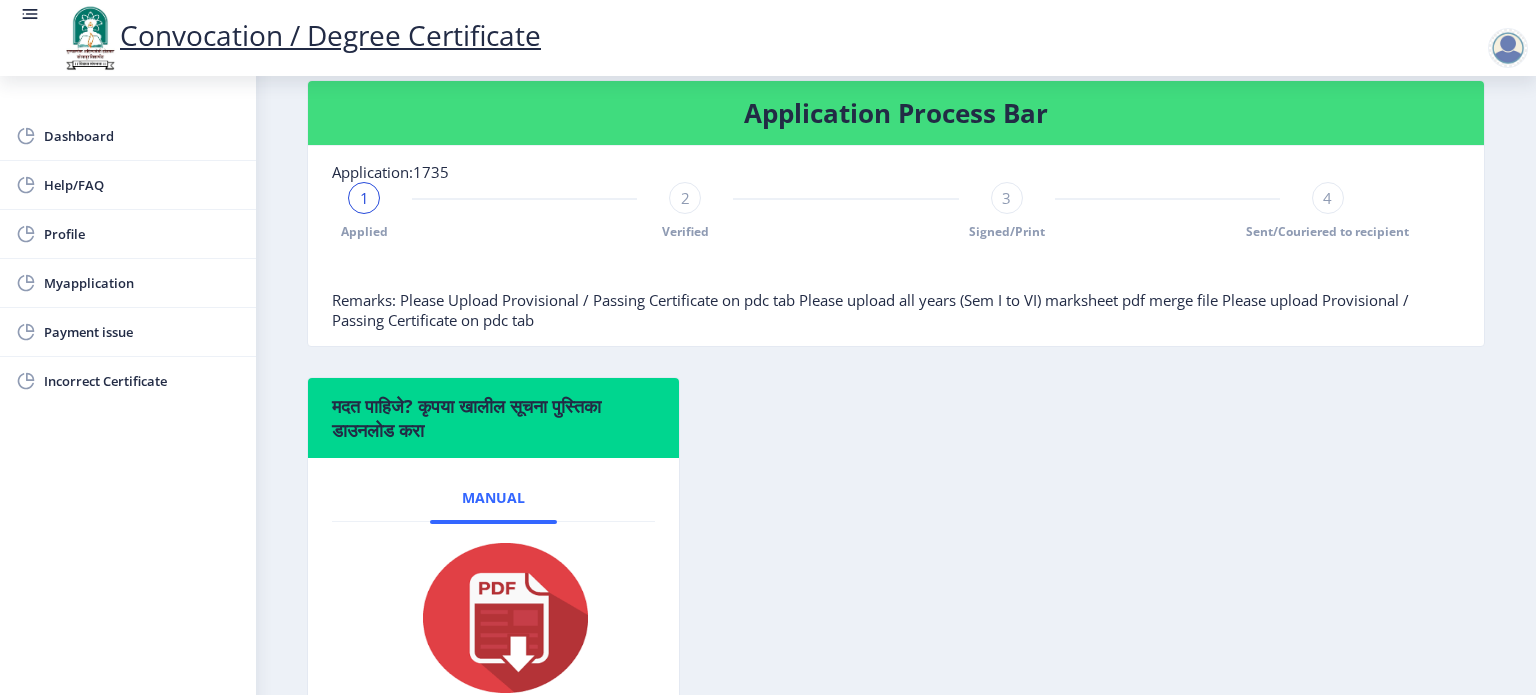 scroll, scrollTop: 394, scrollLeft: 0, axis: vertical 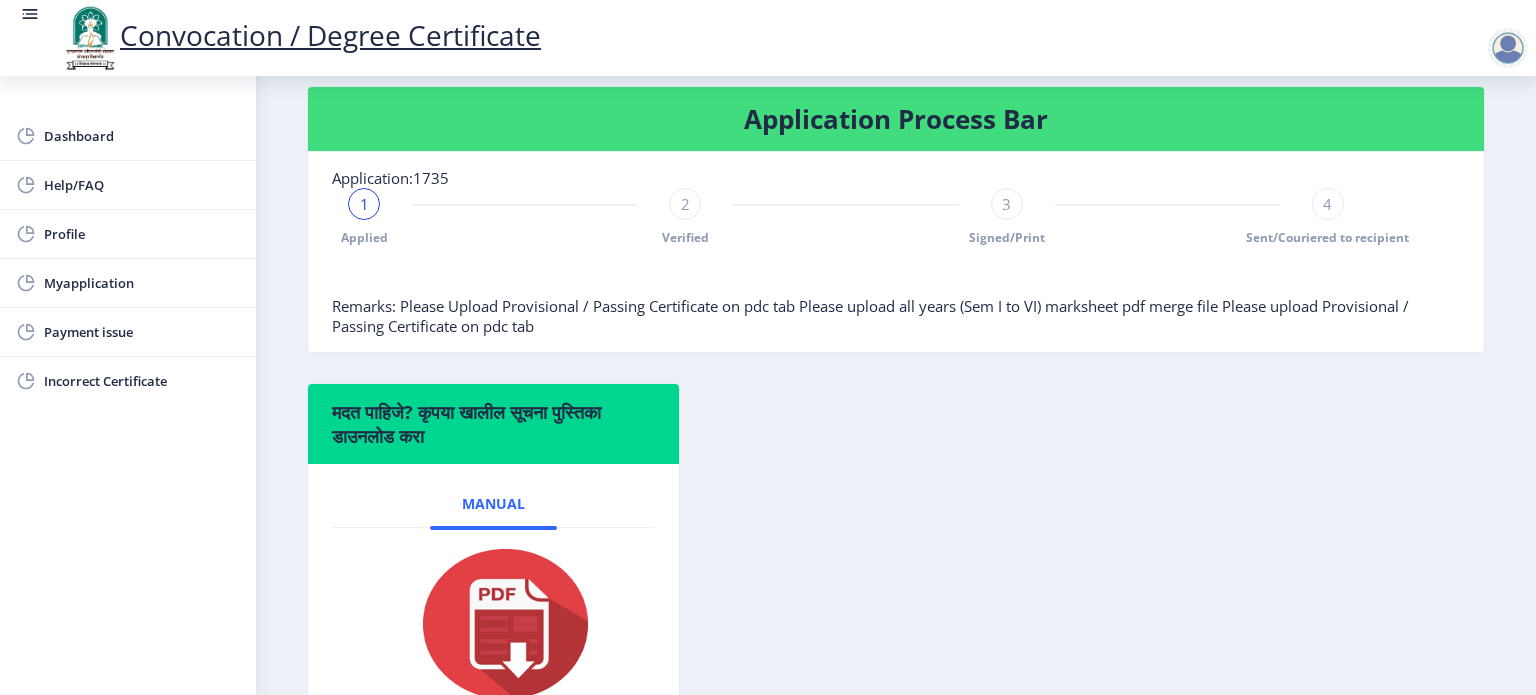 click on "1 Applied" 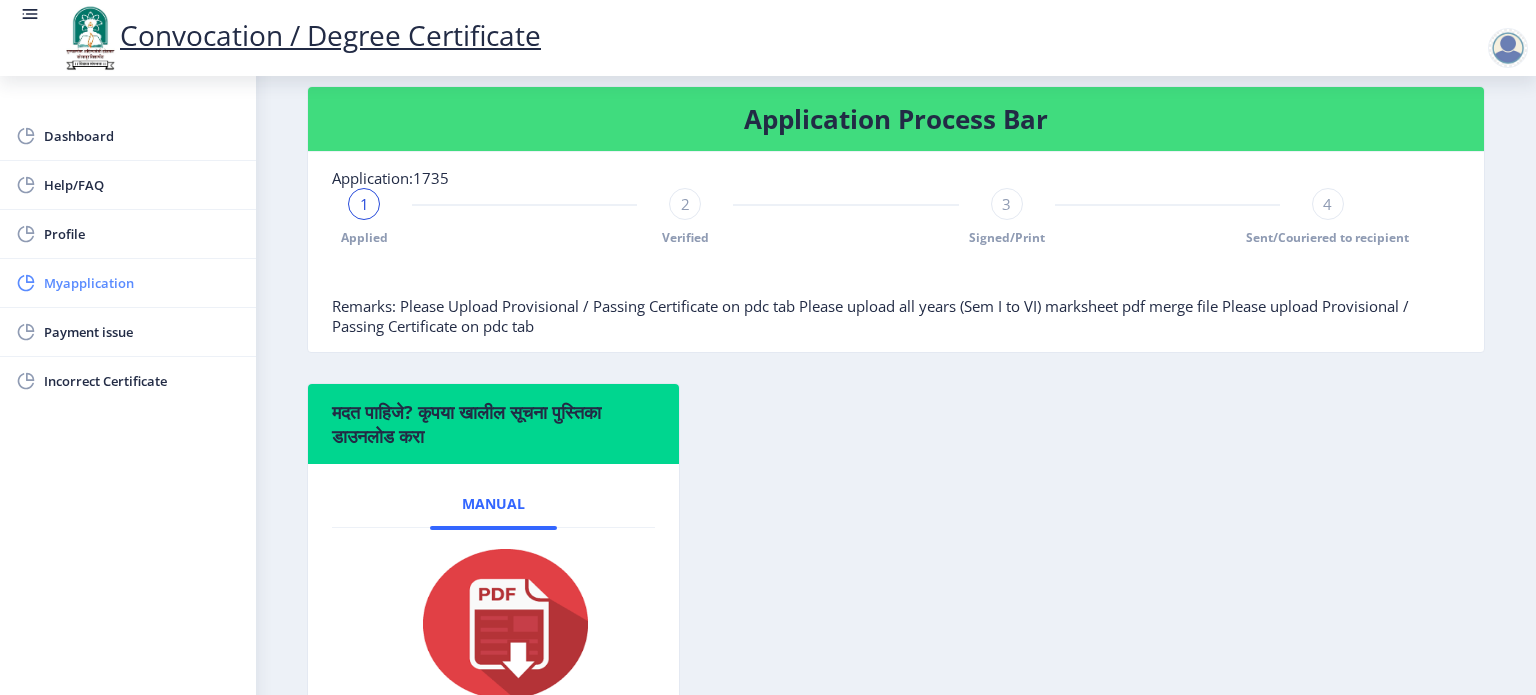 click on "Myapplication" 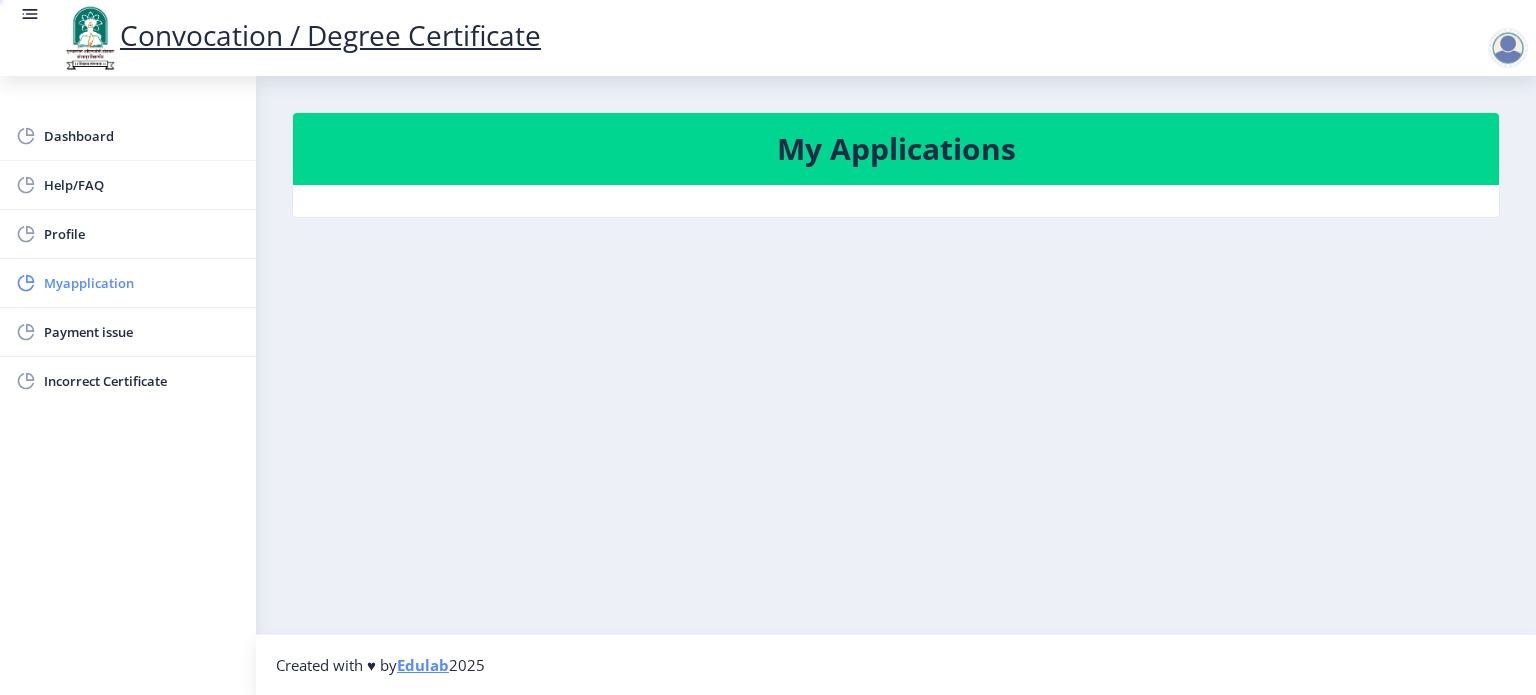scroll, scrollTop: 0, scrollLeft: 0, axis: both 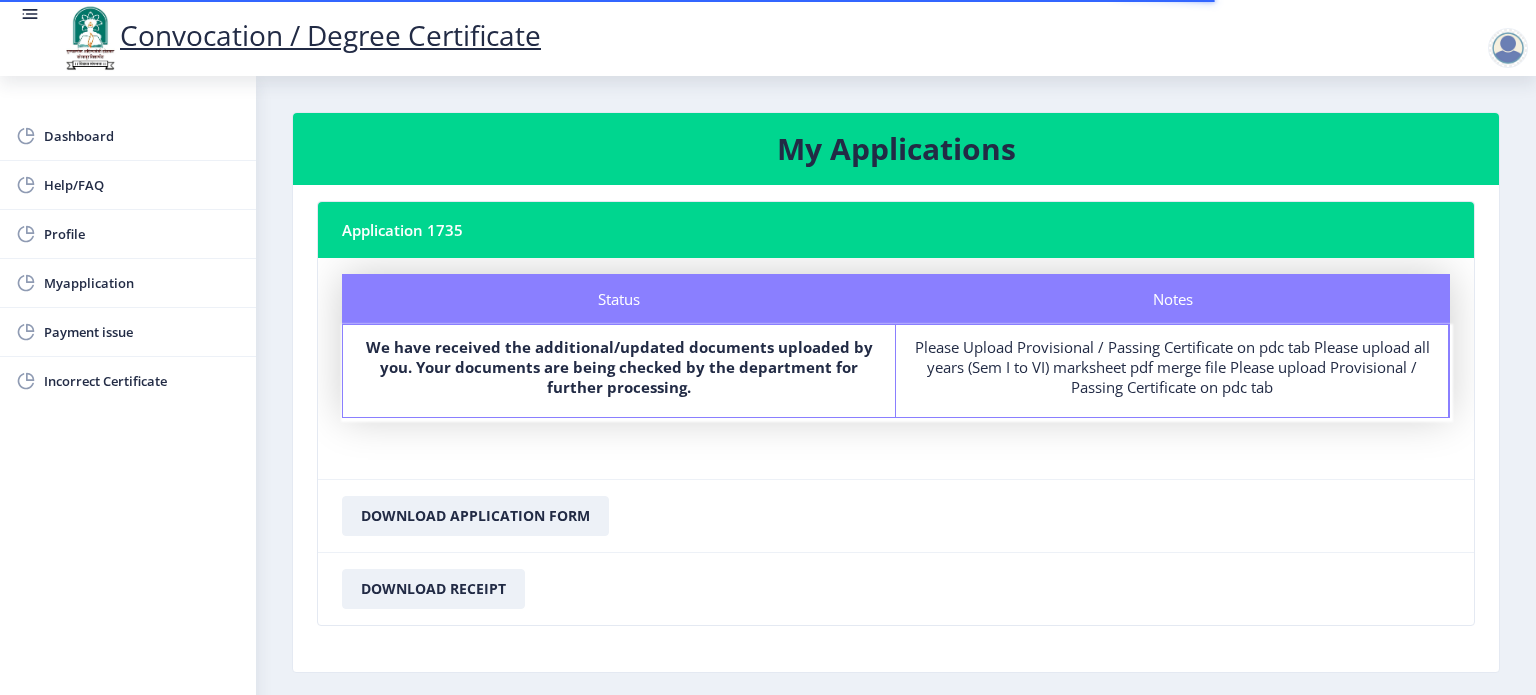 click on "Please Upload Provisional / Passing Certificate on pdc tab Please upload all years (Sem I to VI) marksheet pdf merge file Please upload Provisional / Passing Certificate on pdc tab" 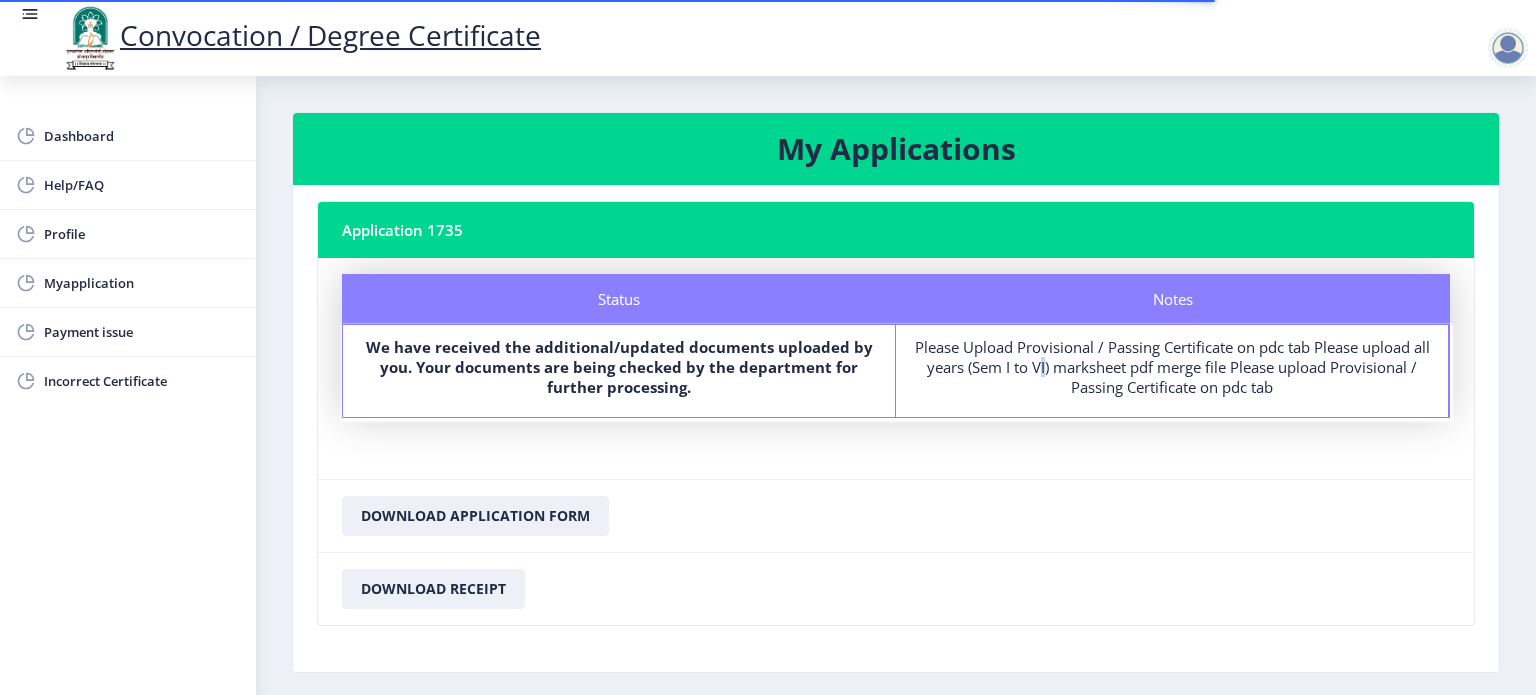 click on "Please Upload Provisional / Passing Certificate on pdc tab Please upload all years (Sem I to VI) marksheet pdf merge file Please upload Provisional / Passing Certificate on pdc tab" 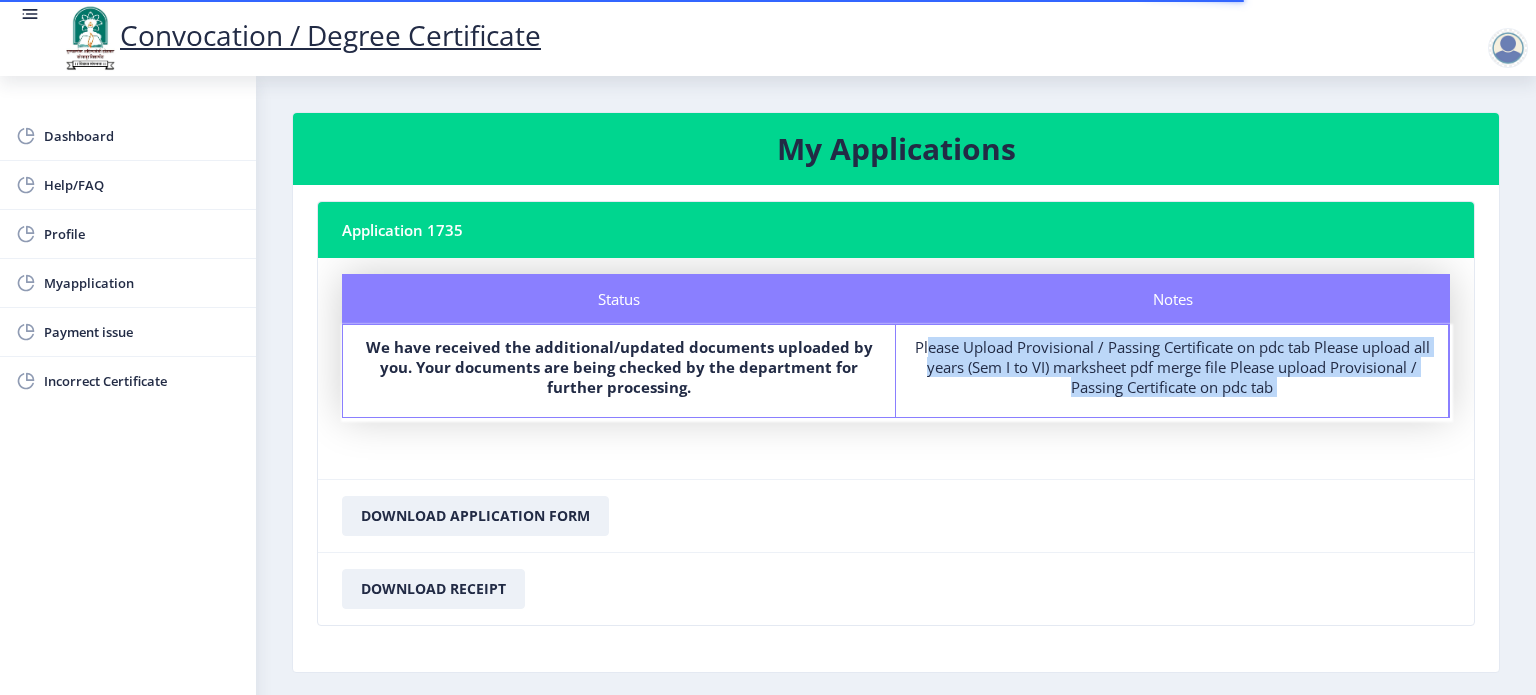 click on "Please Upload Provisional / Passing Certificate on pdc tab Please upload all years (Sem I to VI) marksheet pdf merge file Please upload Provisional / Passing Certificate on pdc tab" 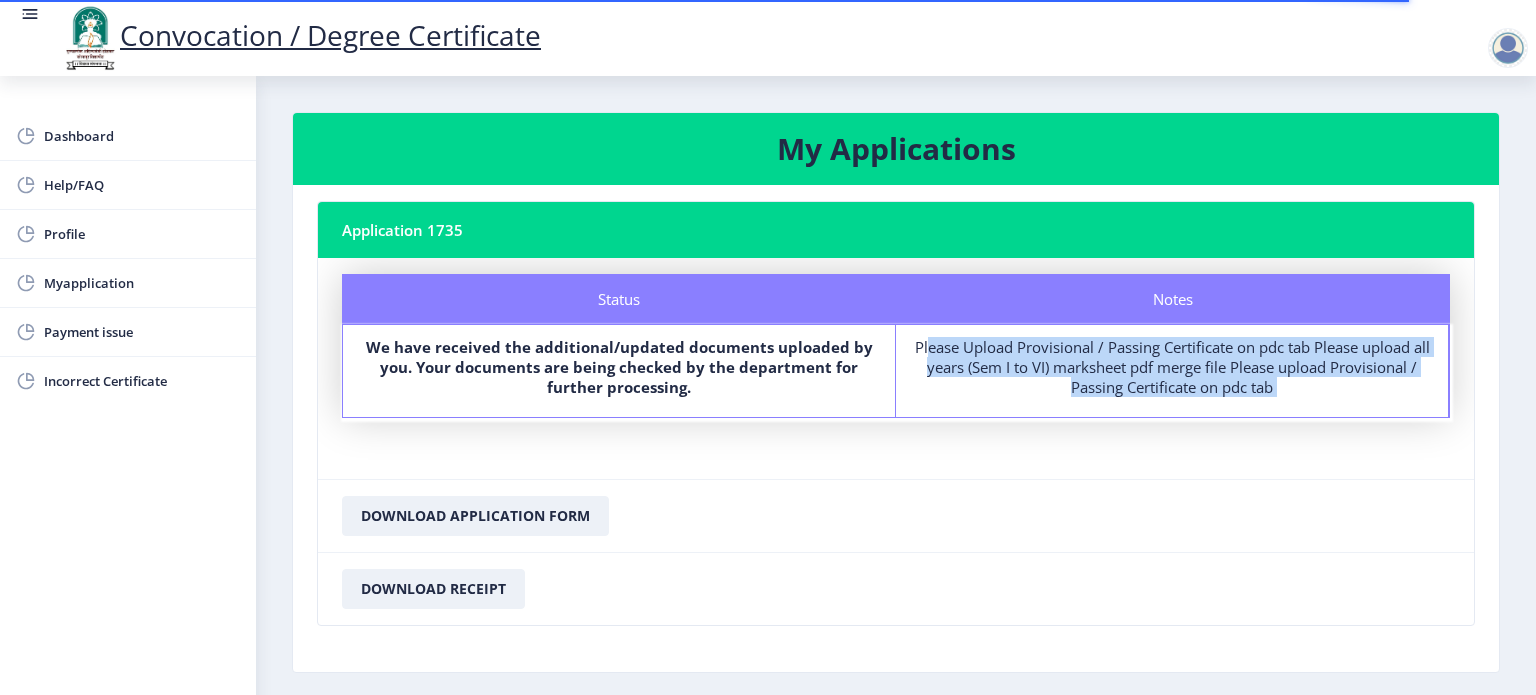 scroll, scrollTop: 78, scrollLeft: 0, axis: vertical 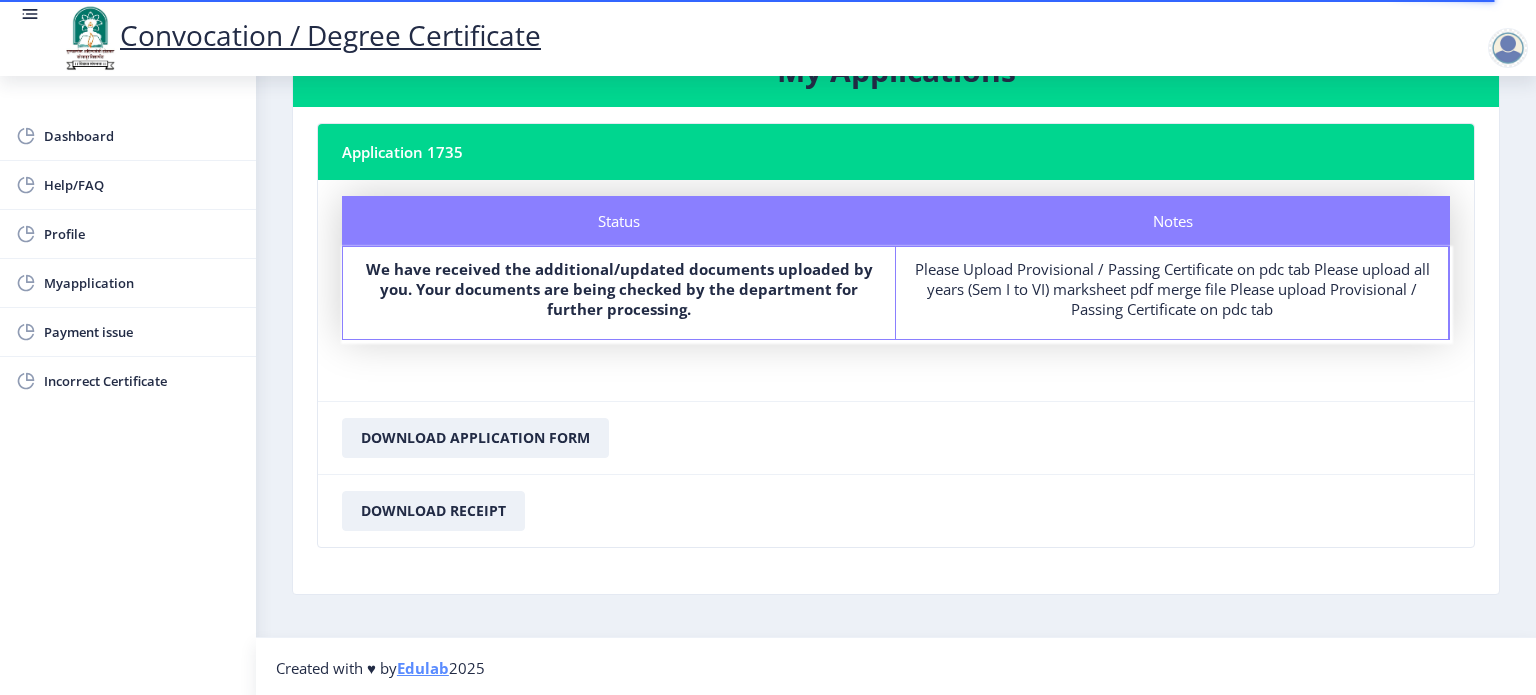 click on "We have received the additional/updated documents uploaded by you. Your documents are being checked by the department for further processing." 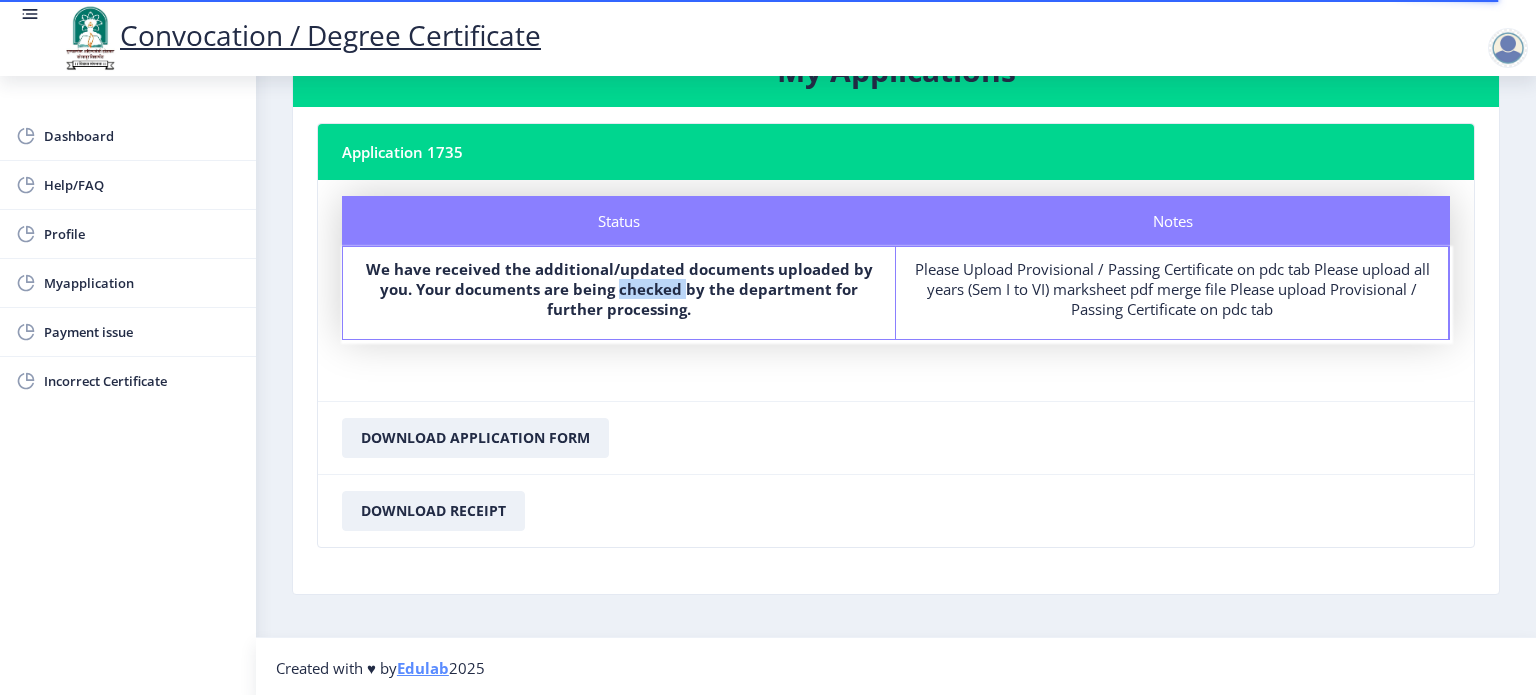click on "We have received the additional/updated documents uploaded by you. Your documents are being checked by the department for further processing." 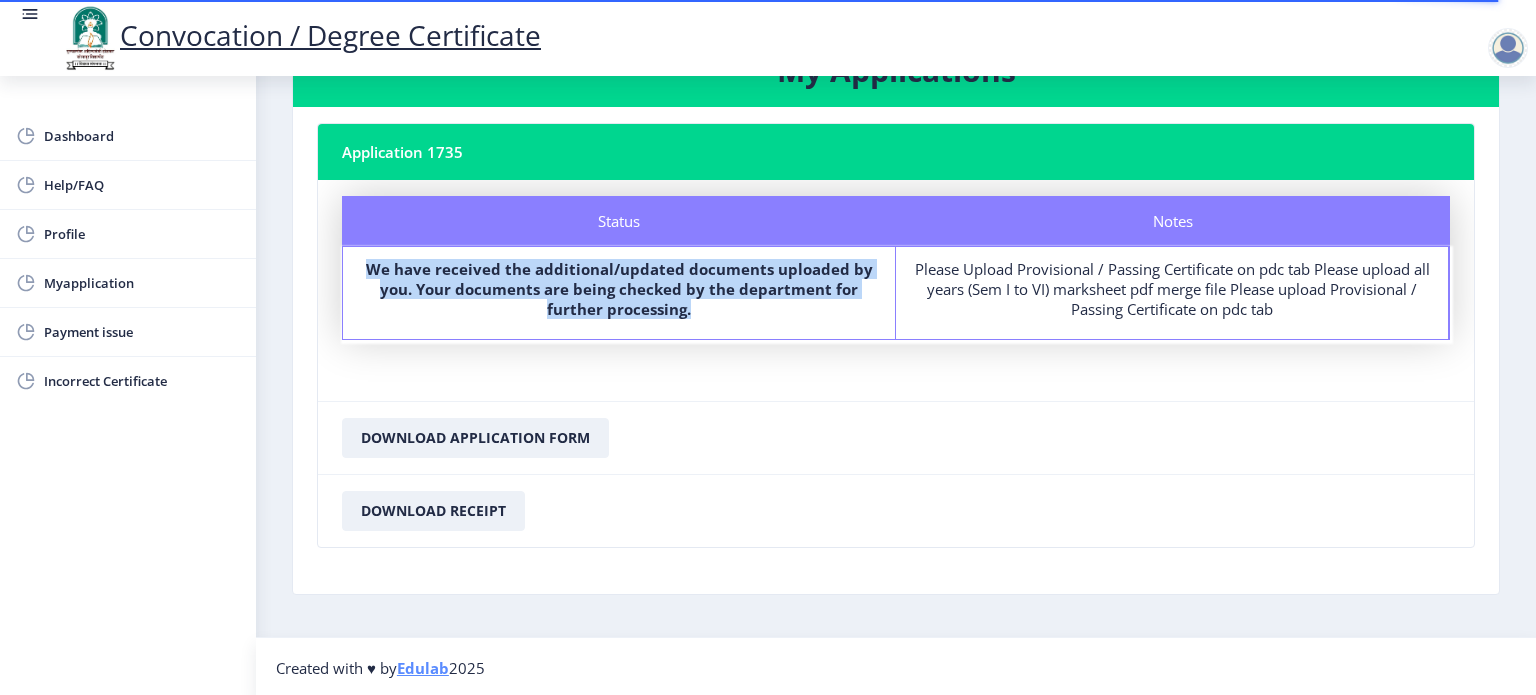 click on "We have received the additional/updated documents uploaded by you. Your documents are being checked by the department for further processing." 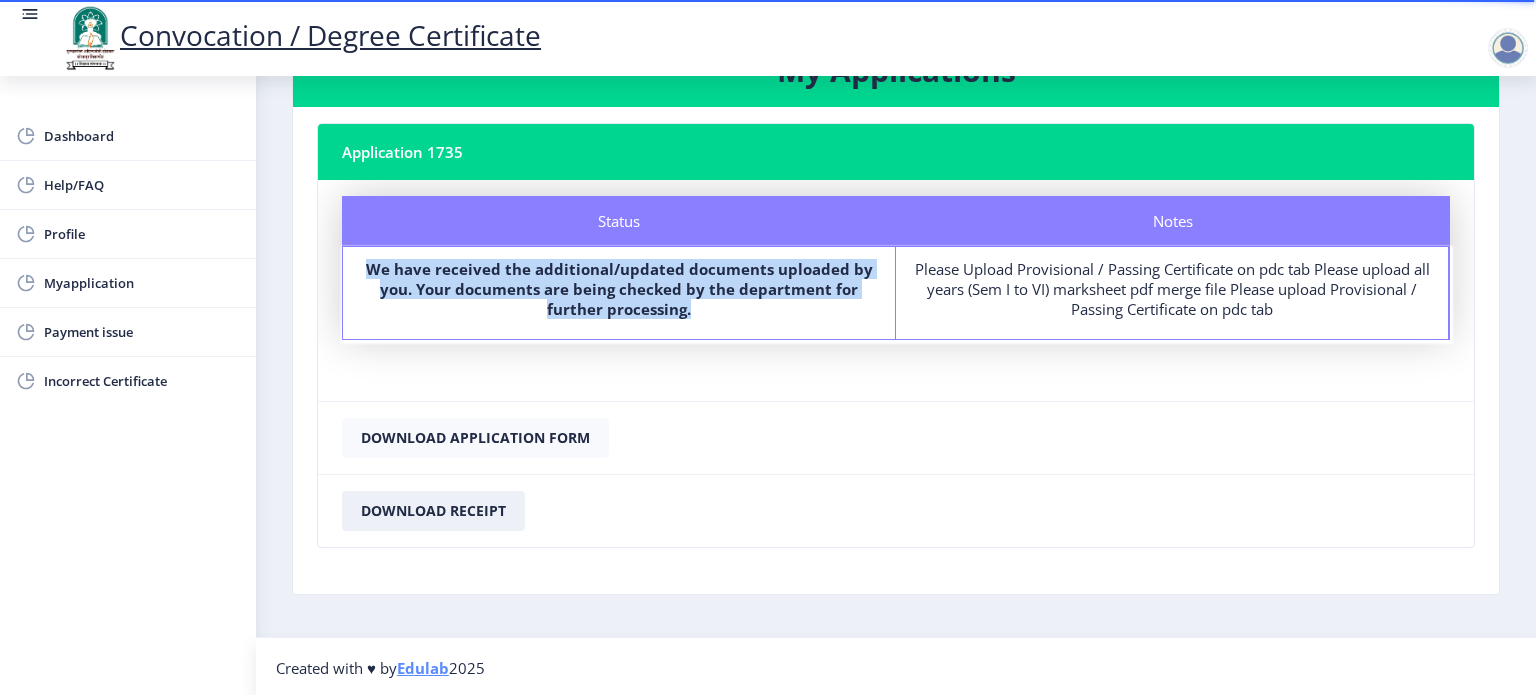 scroll, scrollTop: 0, scrollLeft: 0, axis: both 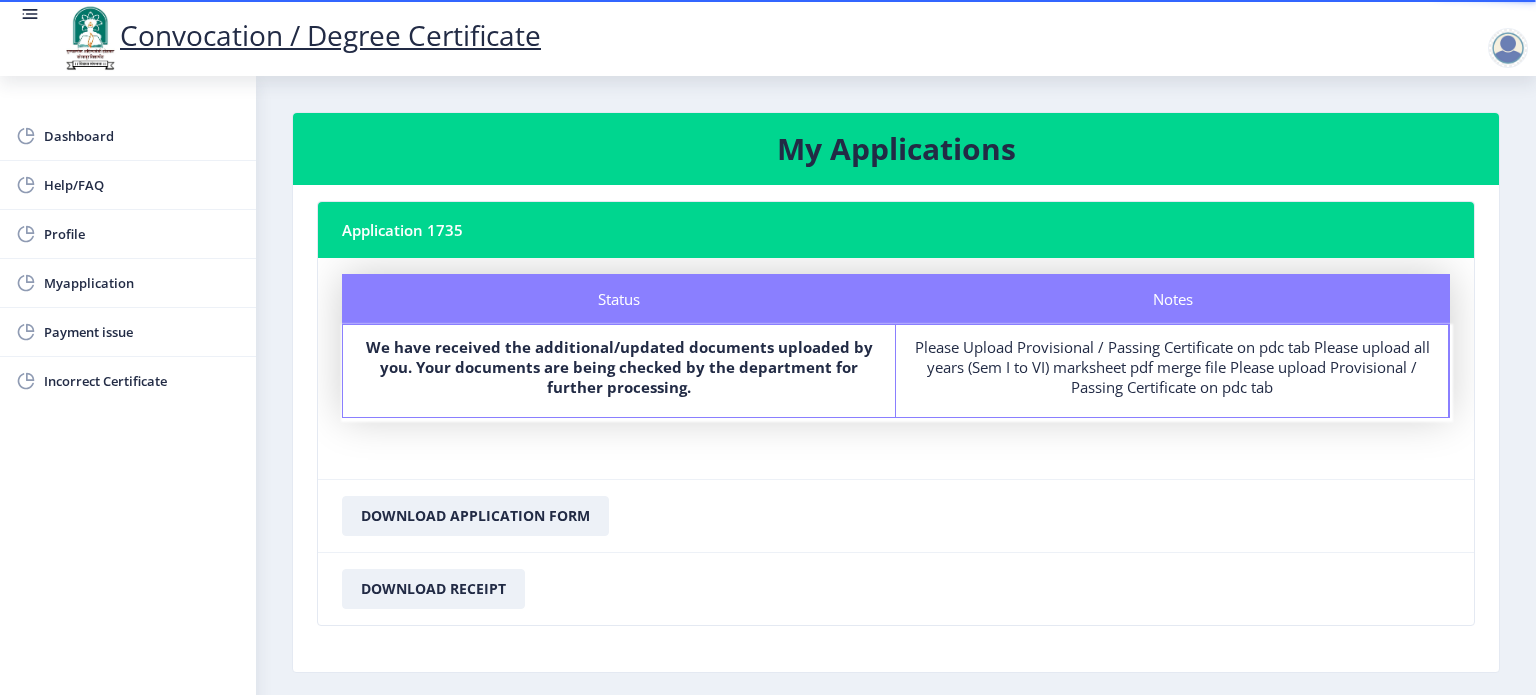 click on "My Applications" 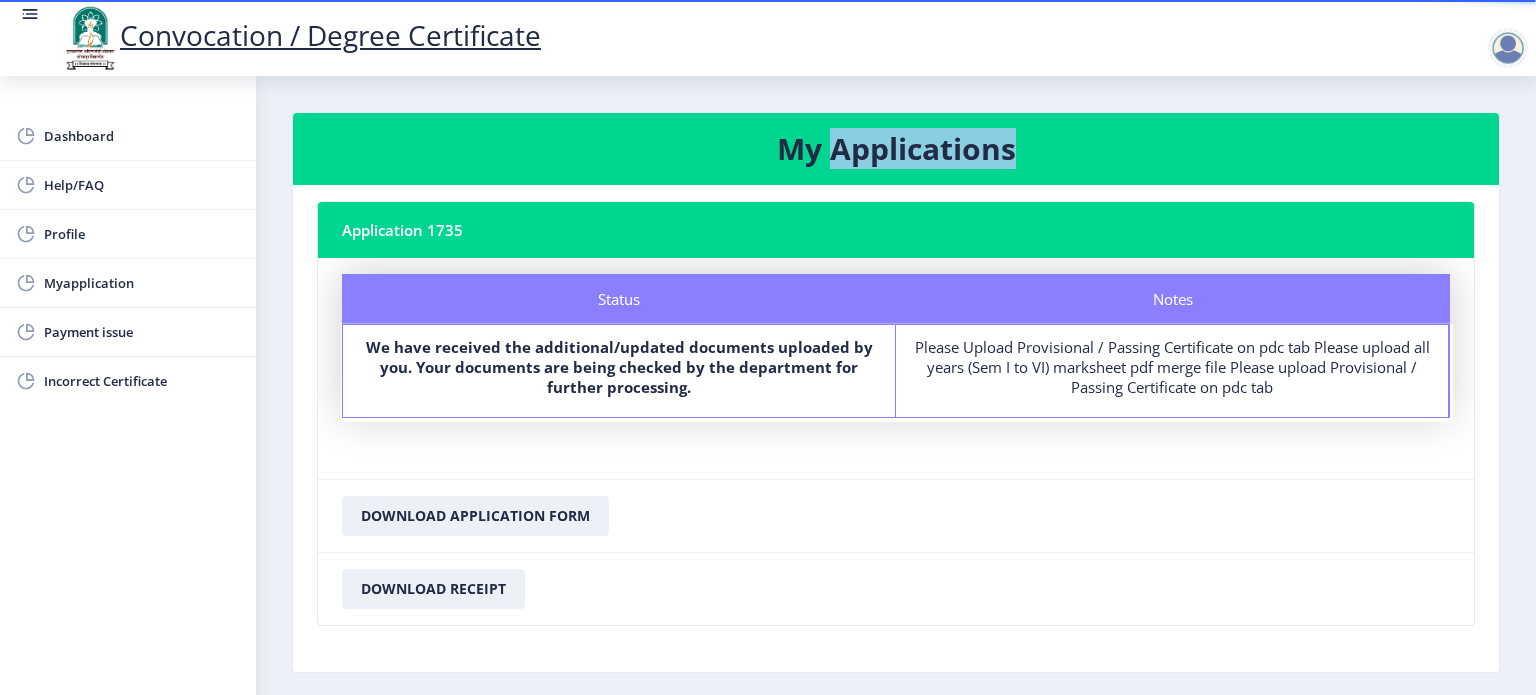 click on "My Applications" 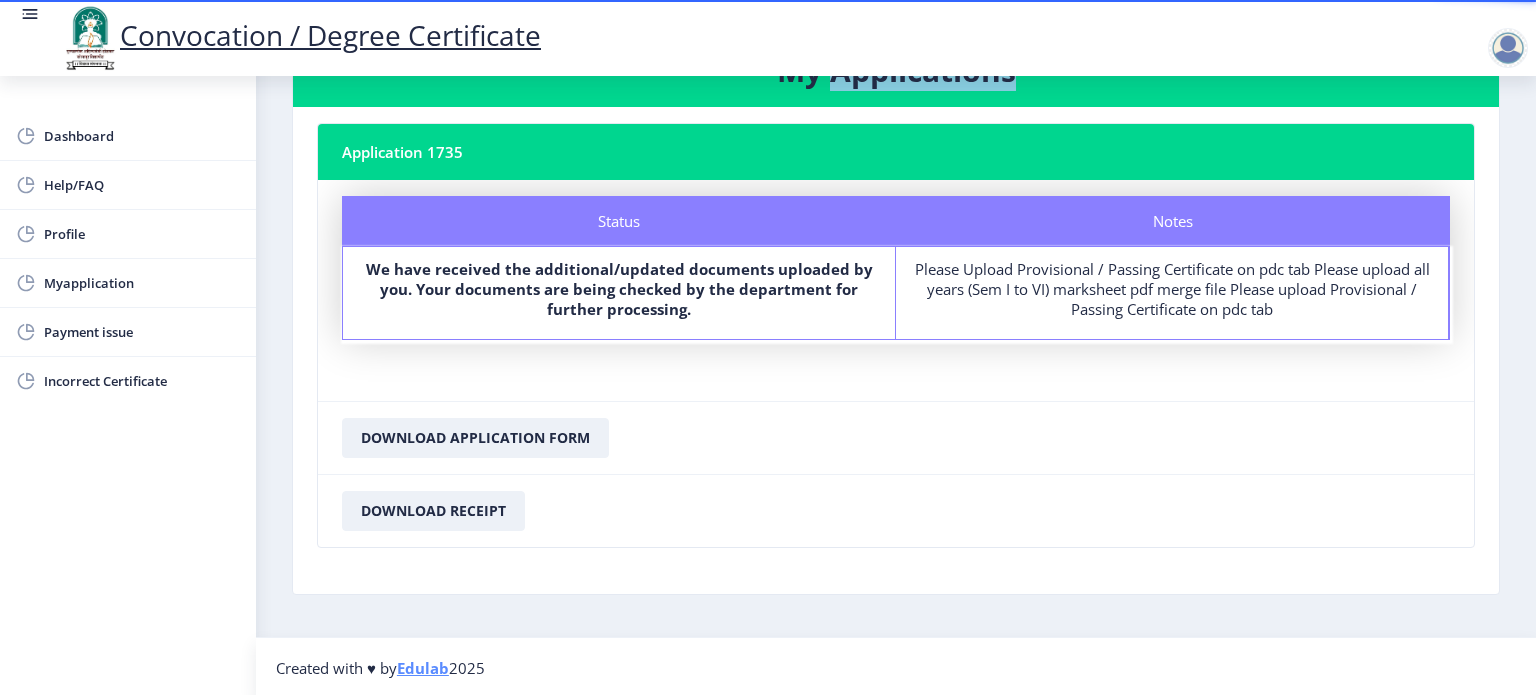 scroll, scrollTop: 0, scrollLeft: 0, axis: both 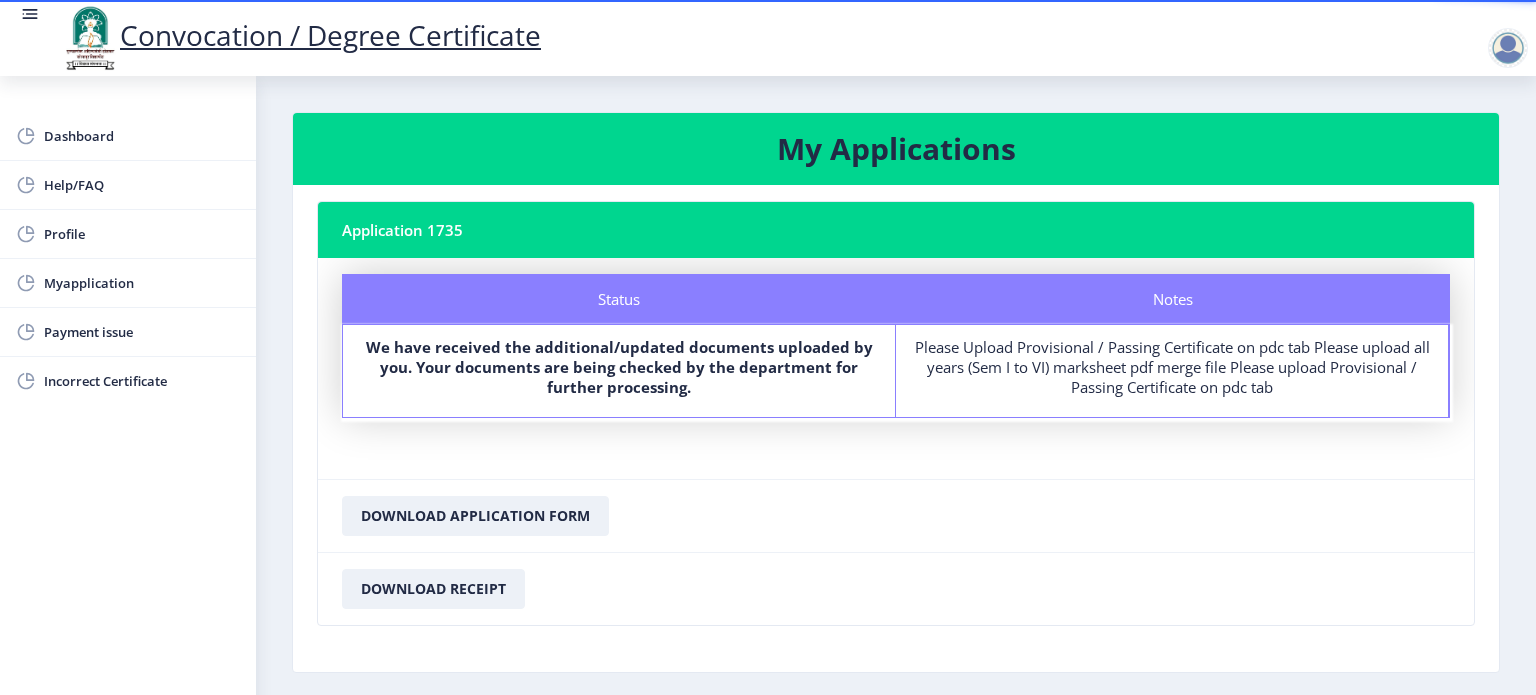 click on "Convocation / Degree Certificate" 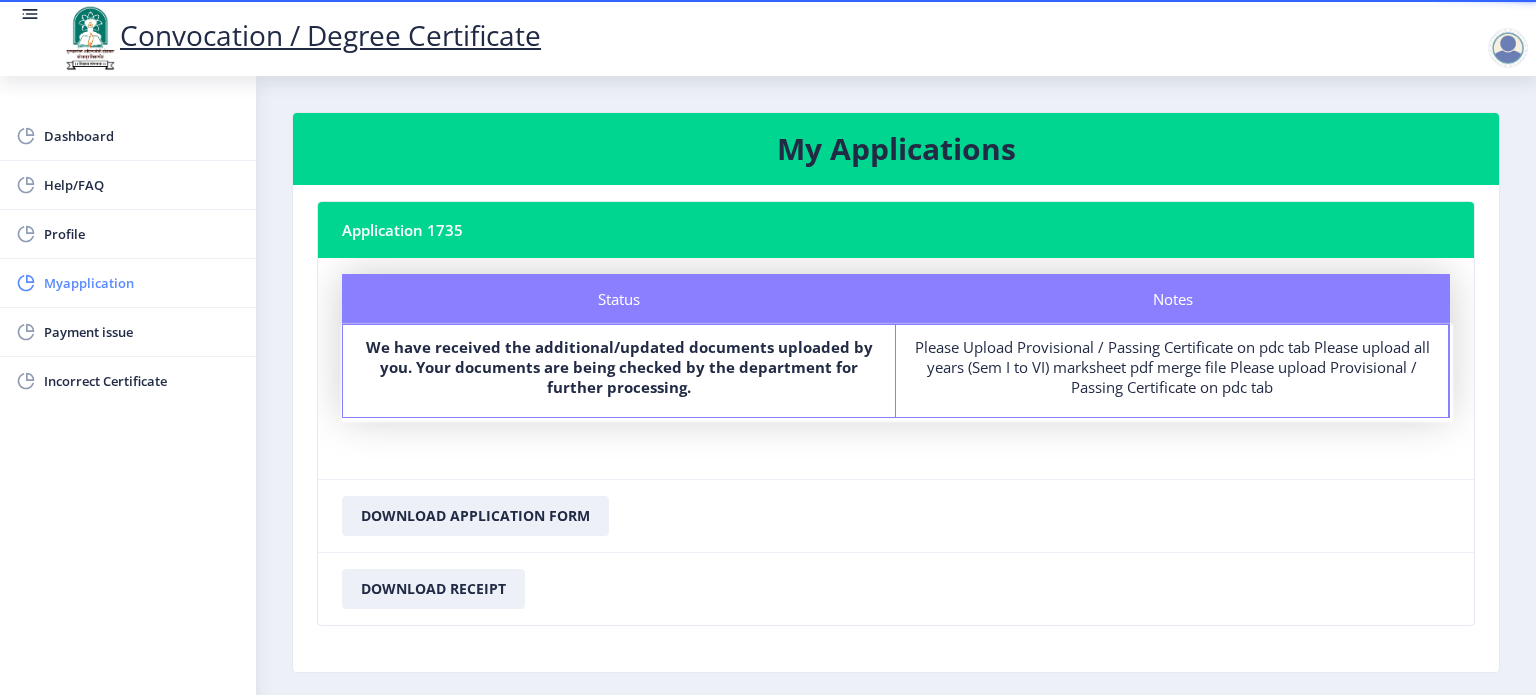 click on "Myapplication" 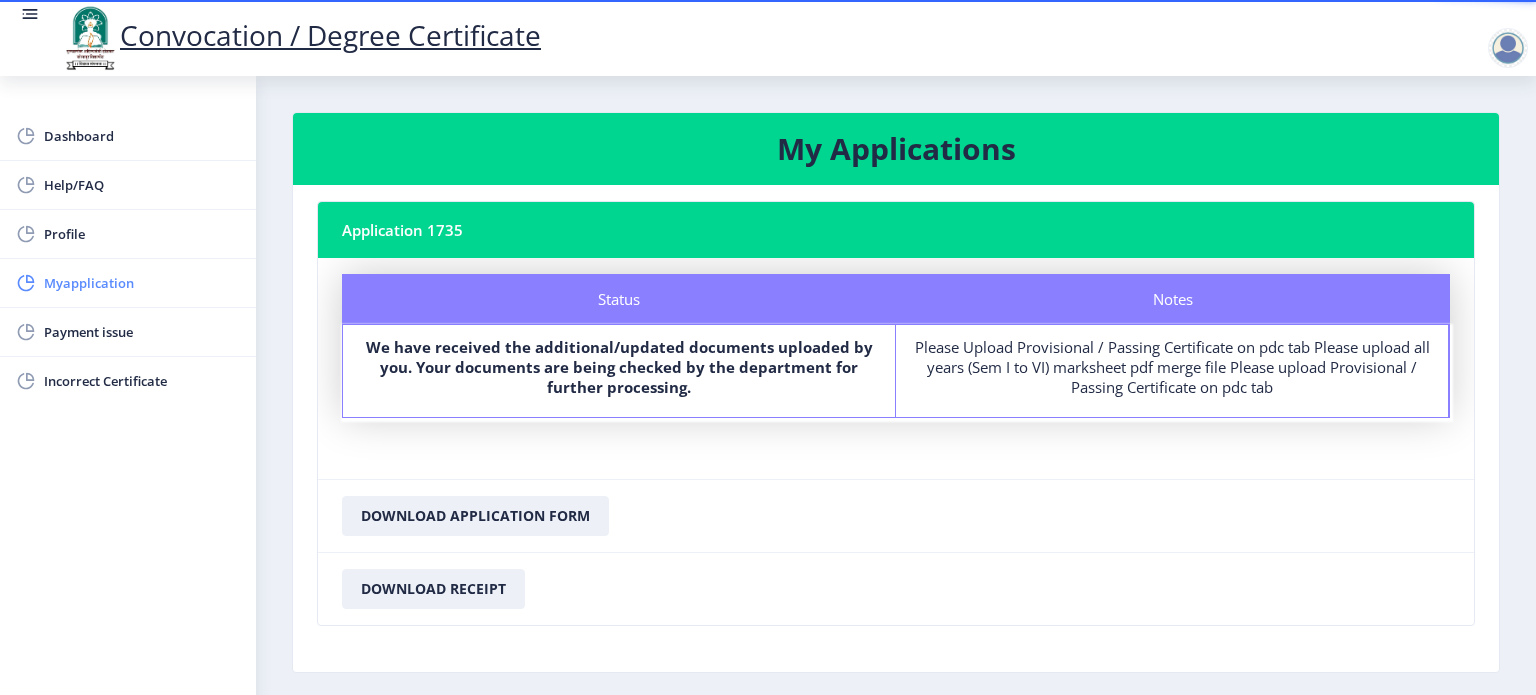 click on "Myapplication" 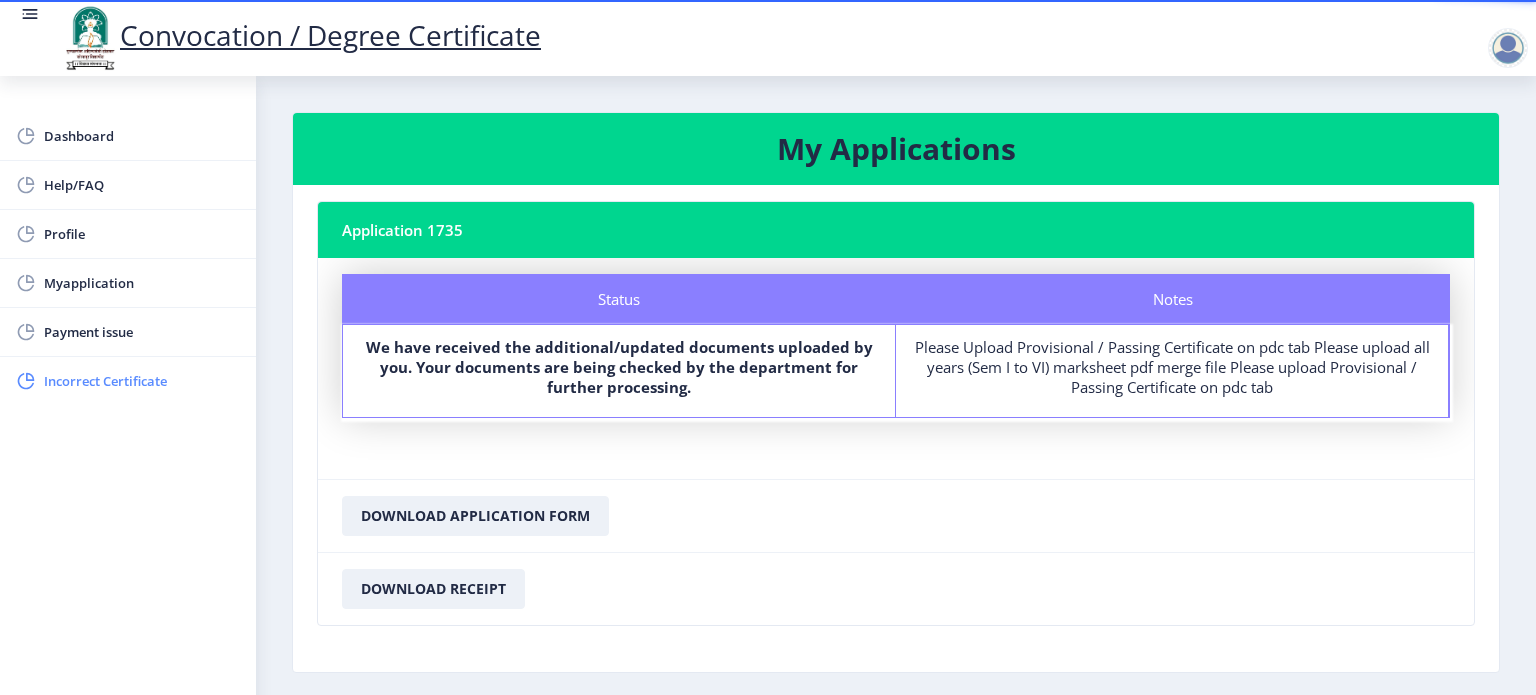 click on "Incorrect Certificate" 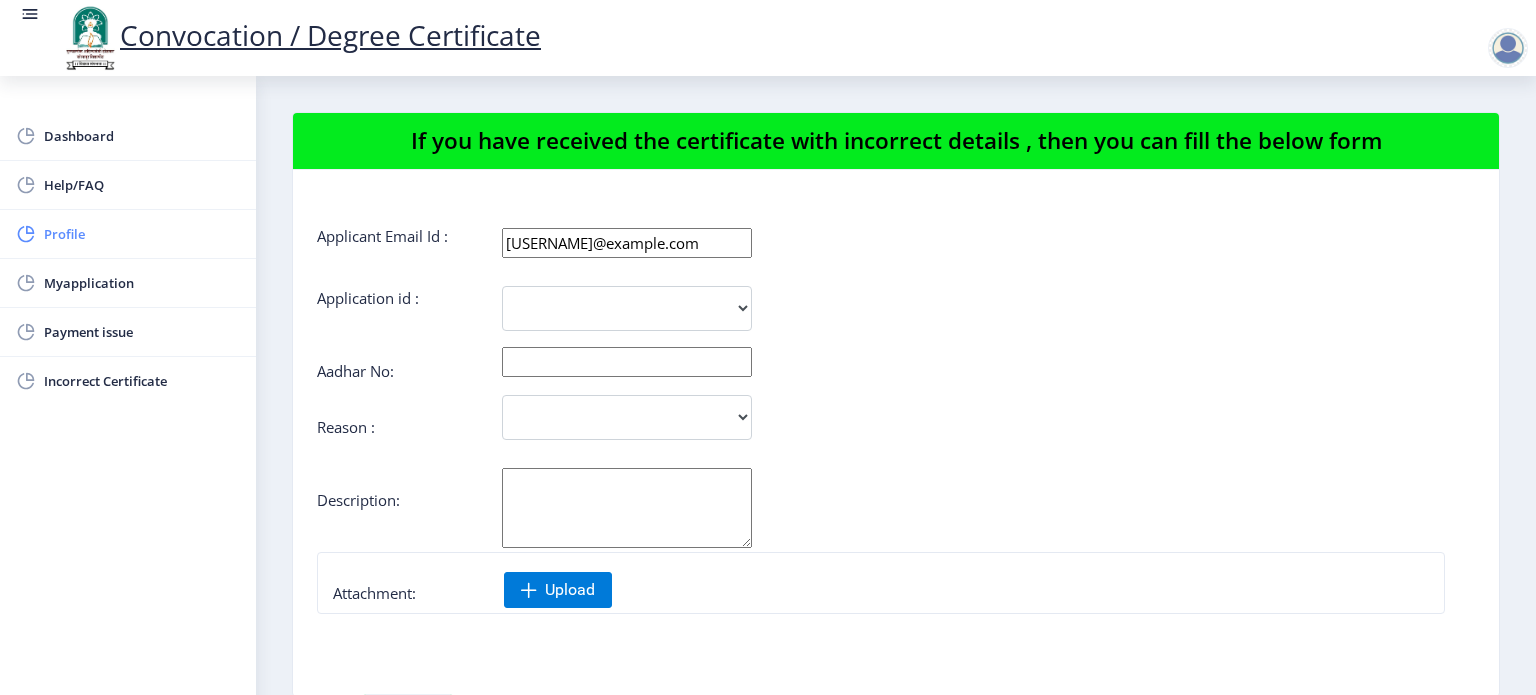 click on "Profile" 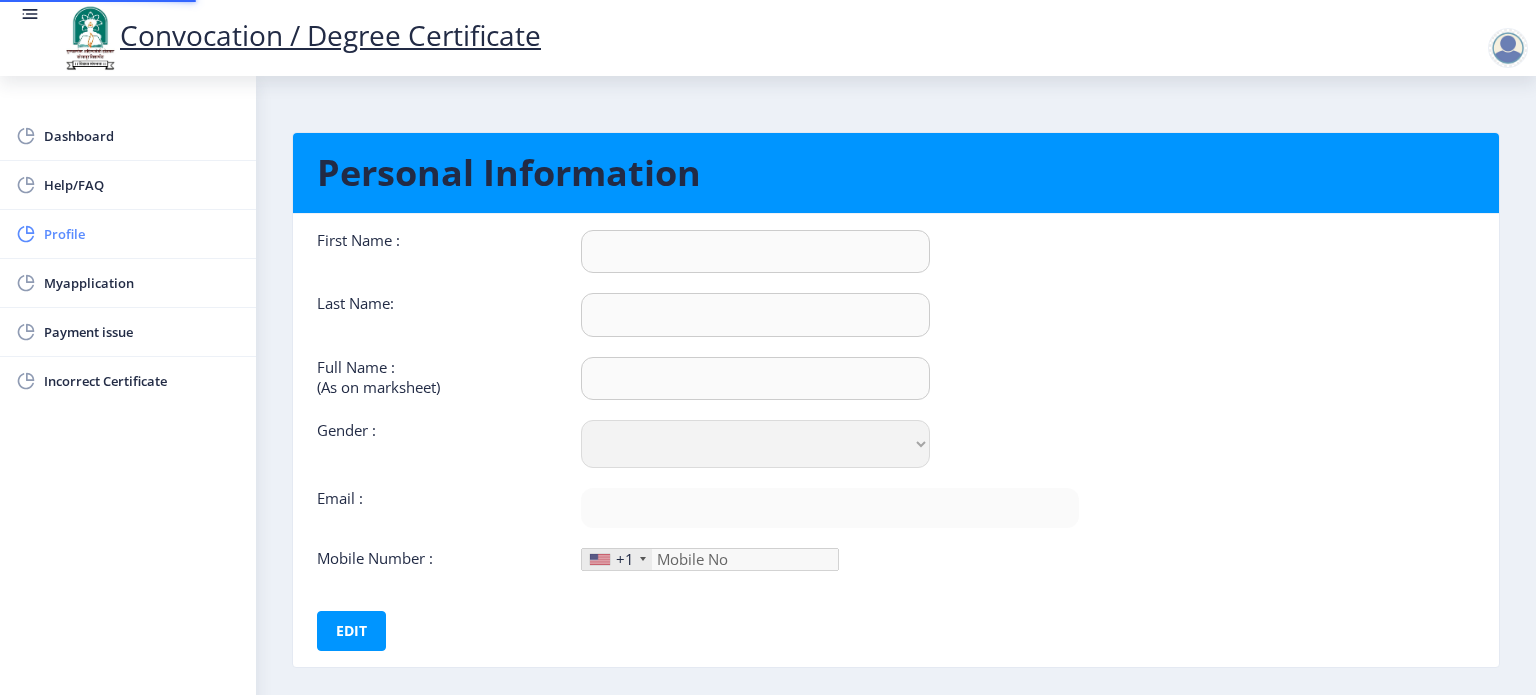type on "[FIRST]" 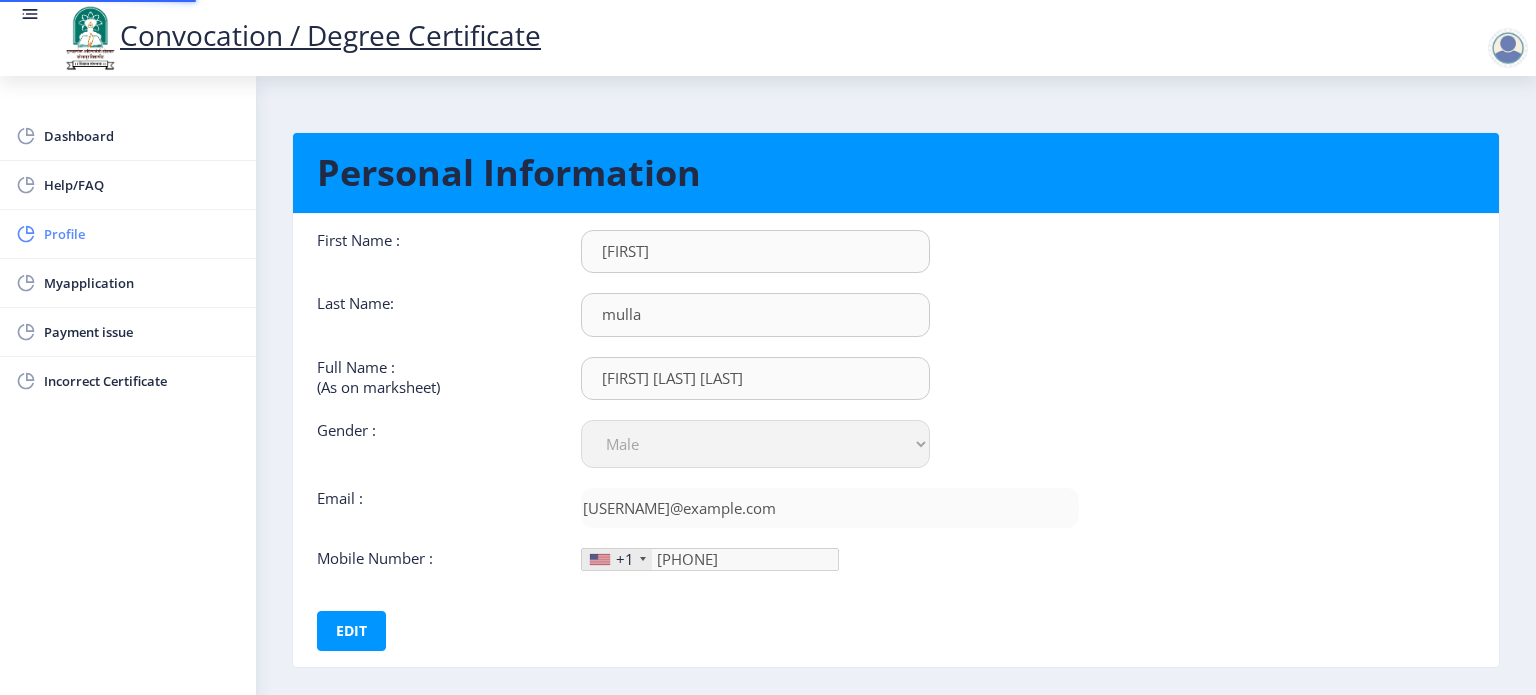 type on "[PHONE]" 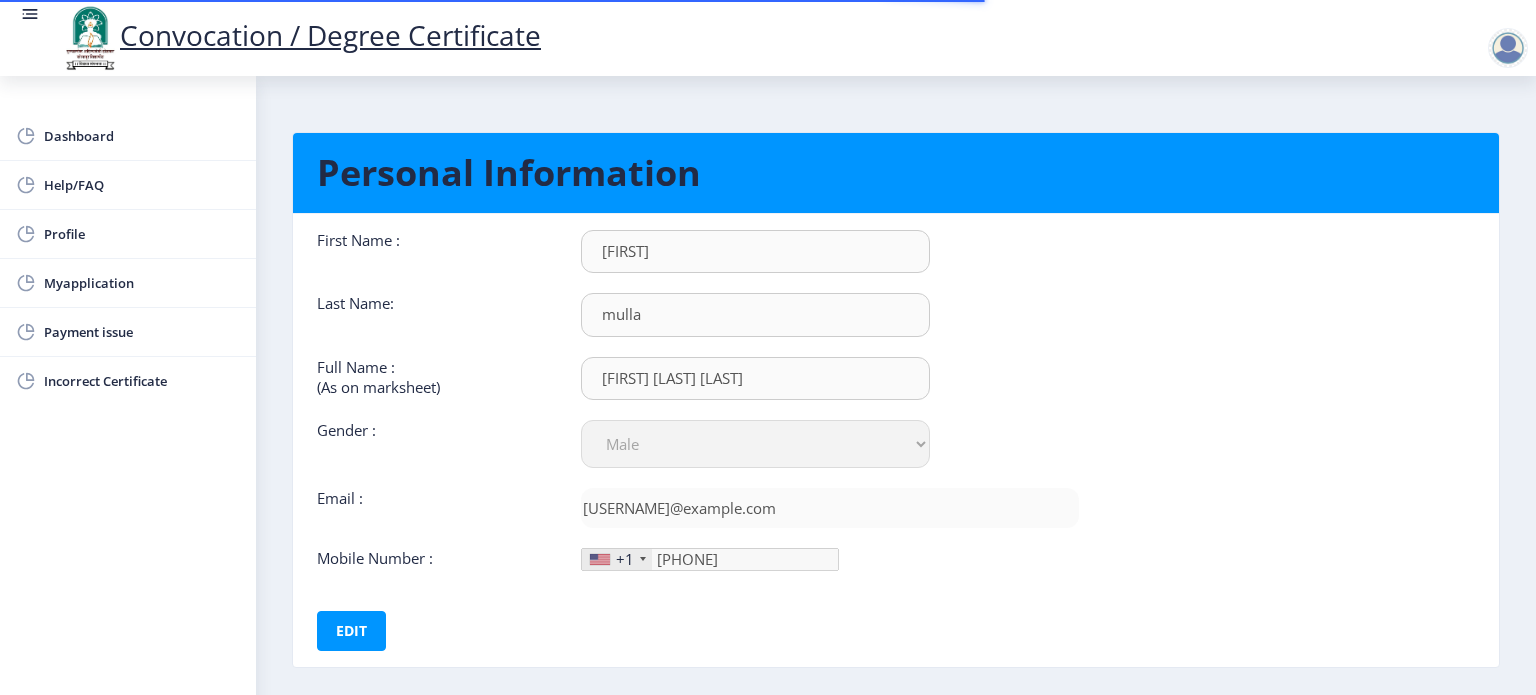 scroll, scrollTop: 92, scrollLeft: 0, axis: vertical 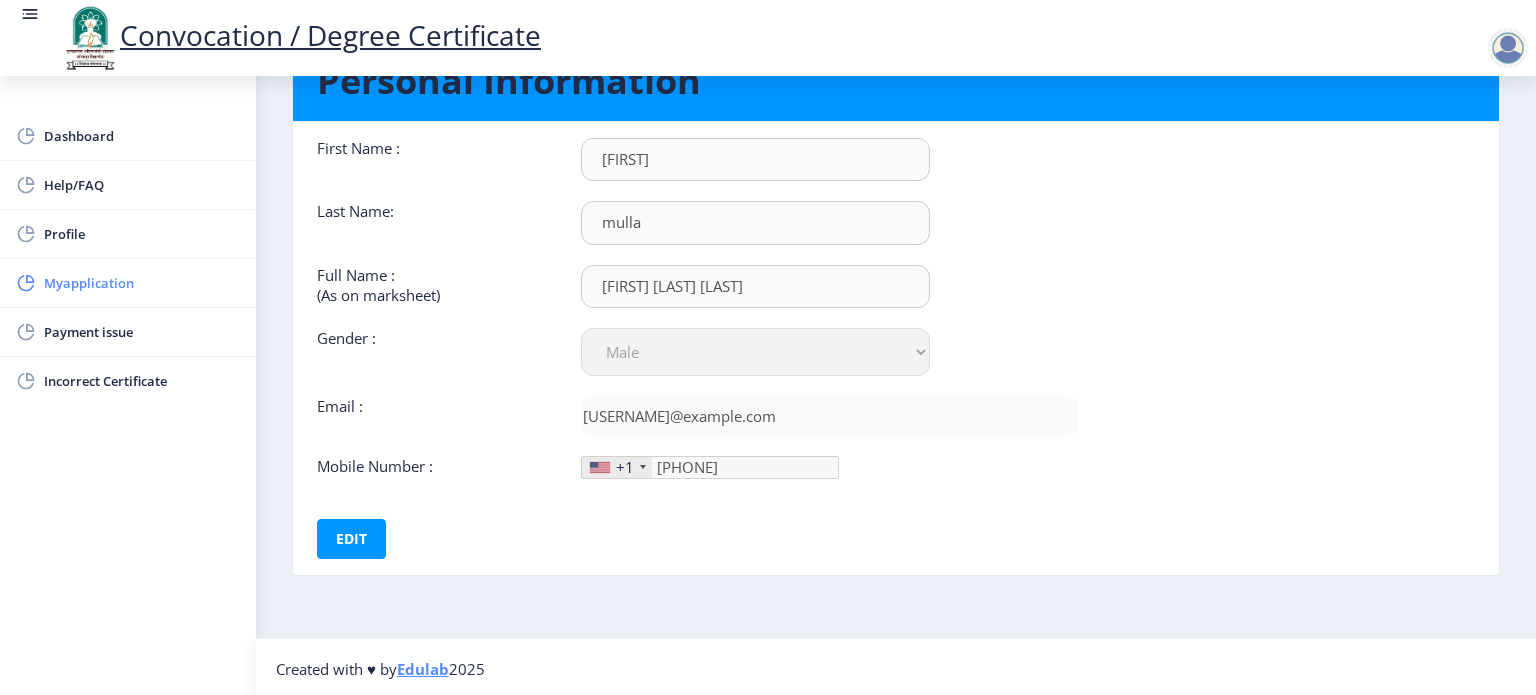 click on "Myapplication" 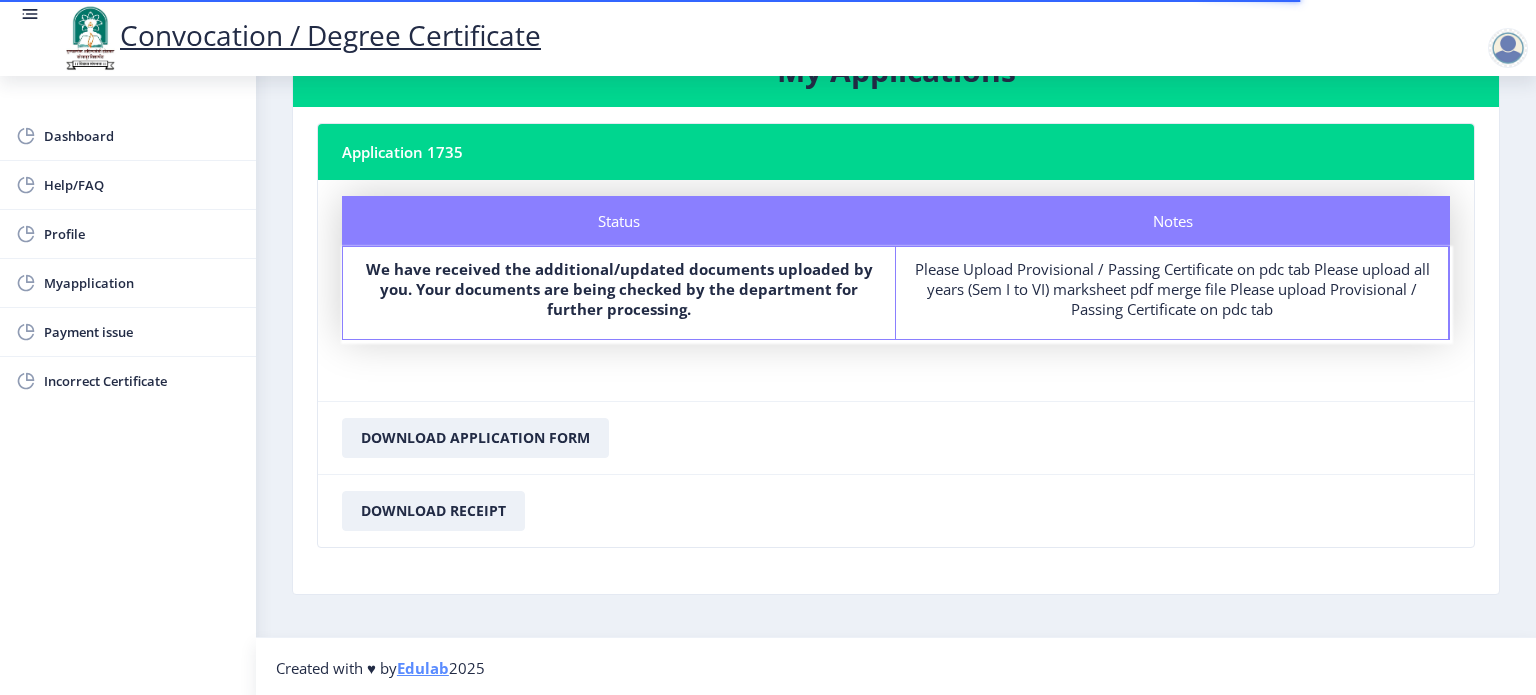 scroll, scrollTop: 28, scrollLeft: 0, axis: vertical 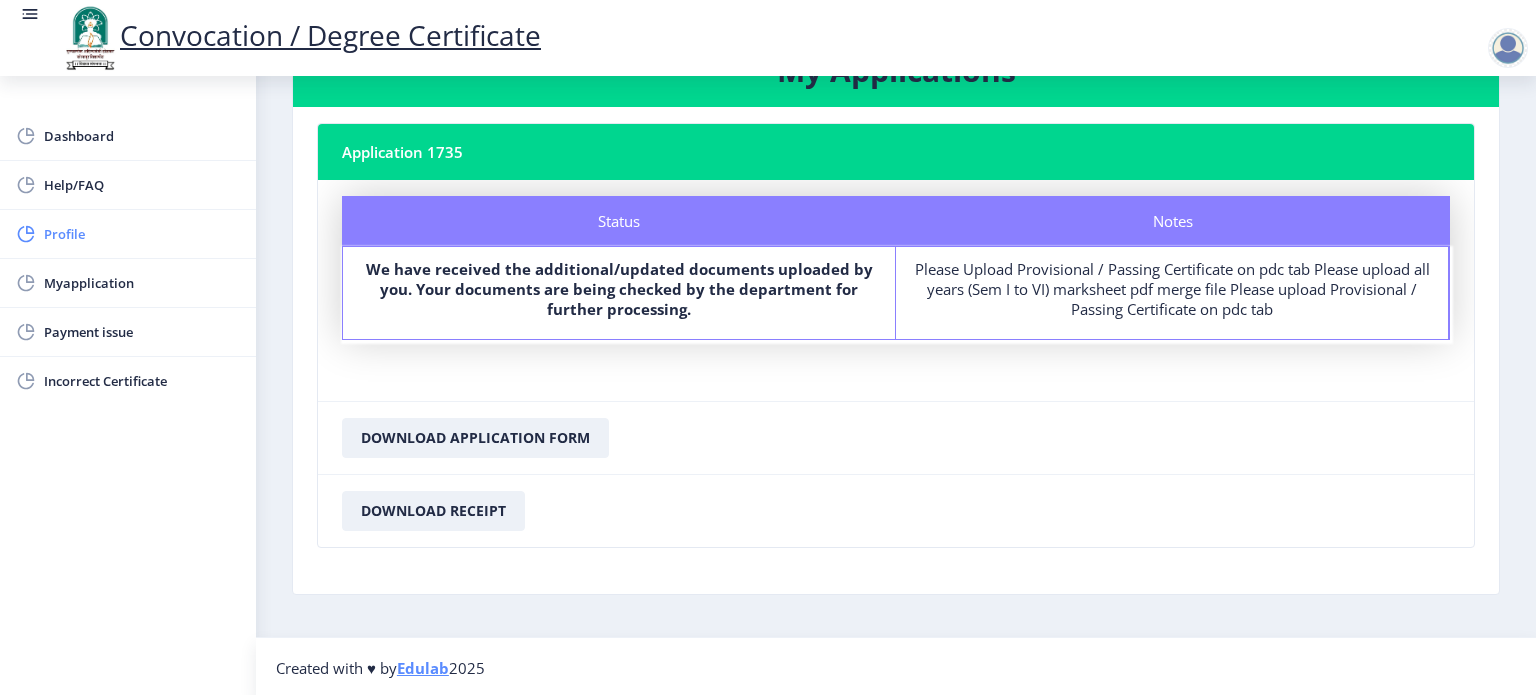 click on "Profile" 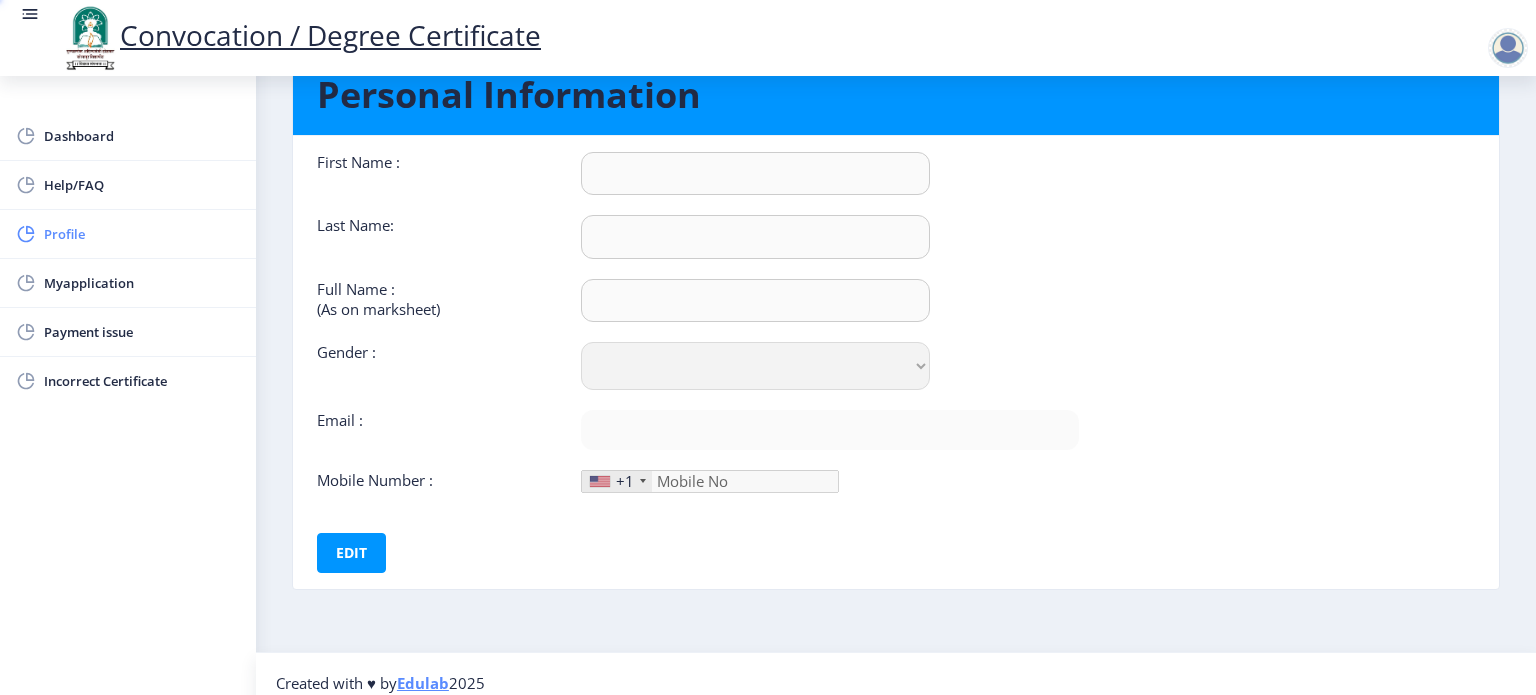 scroll, scrollTop: 0, scrollLeft: 0, axis: both 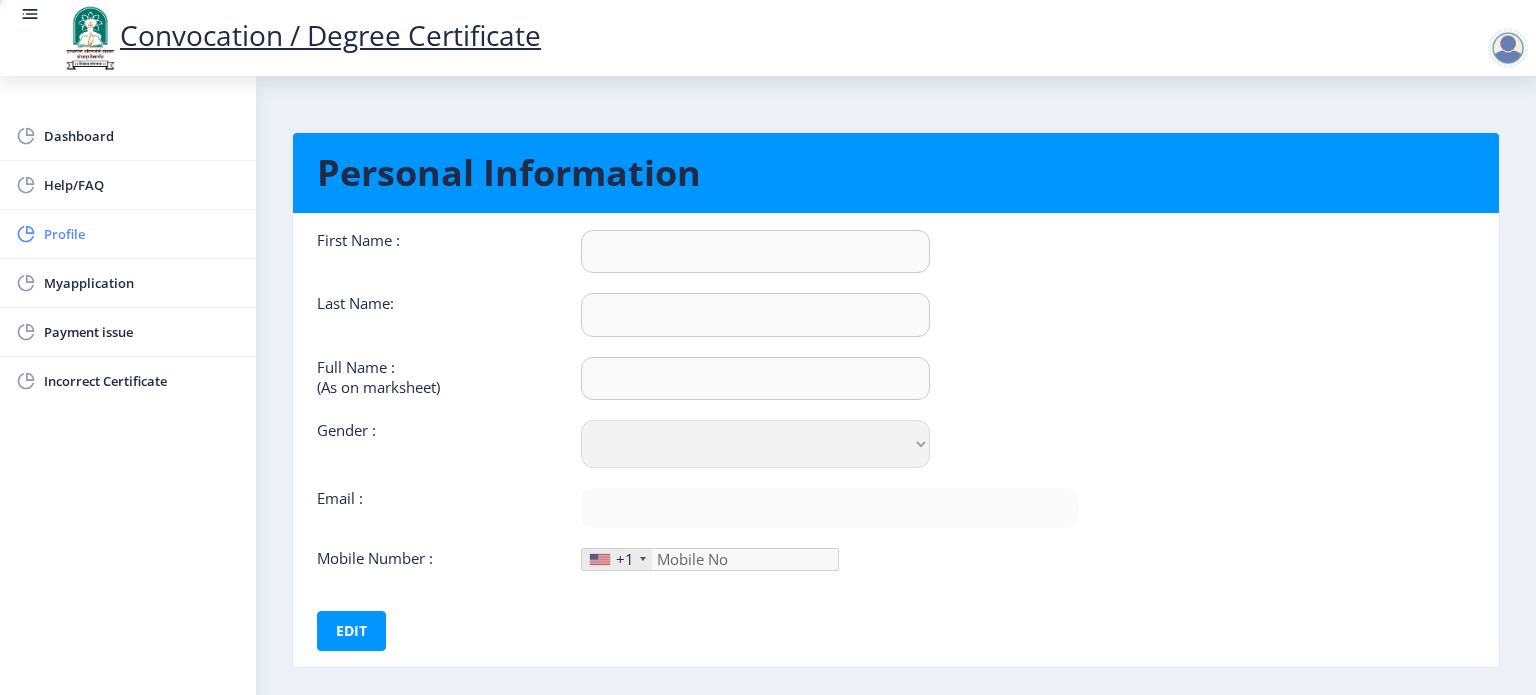 type on "[FIRST]" 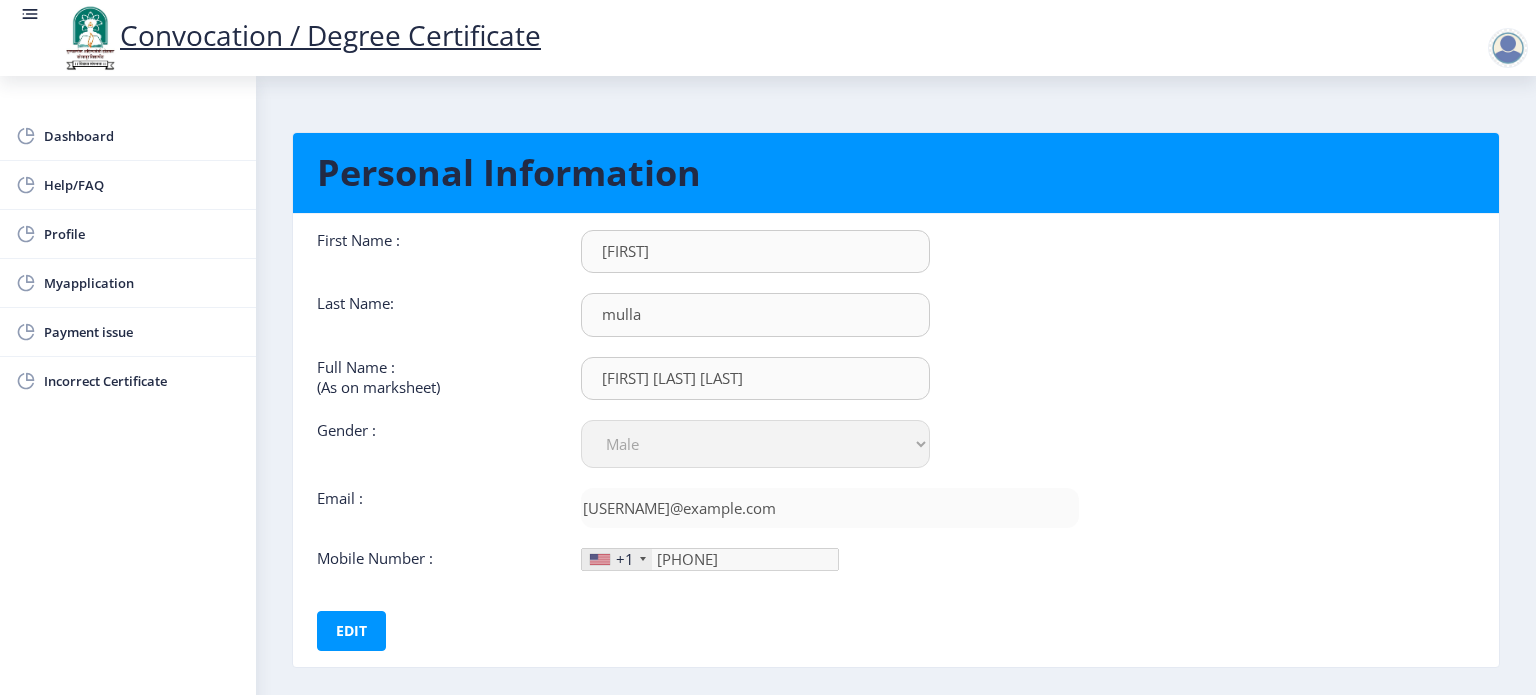 scroll, scrollTop: 92, scrollLeft: 0, axis: vertical 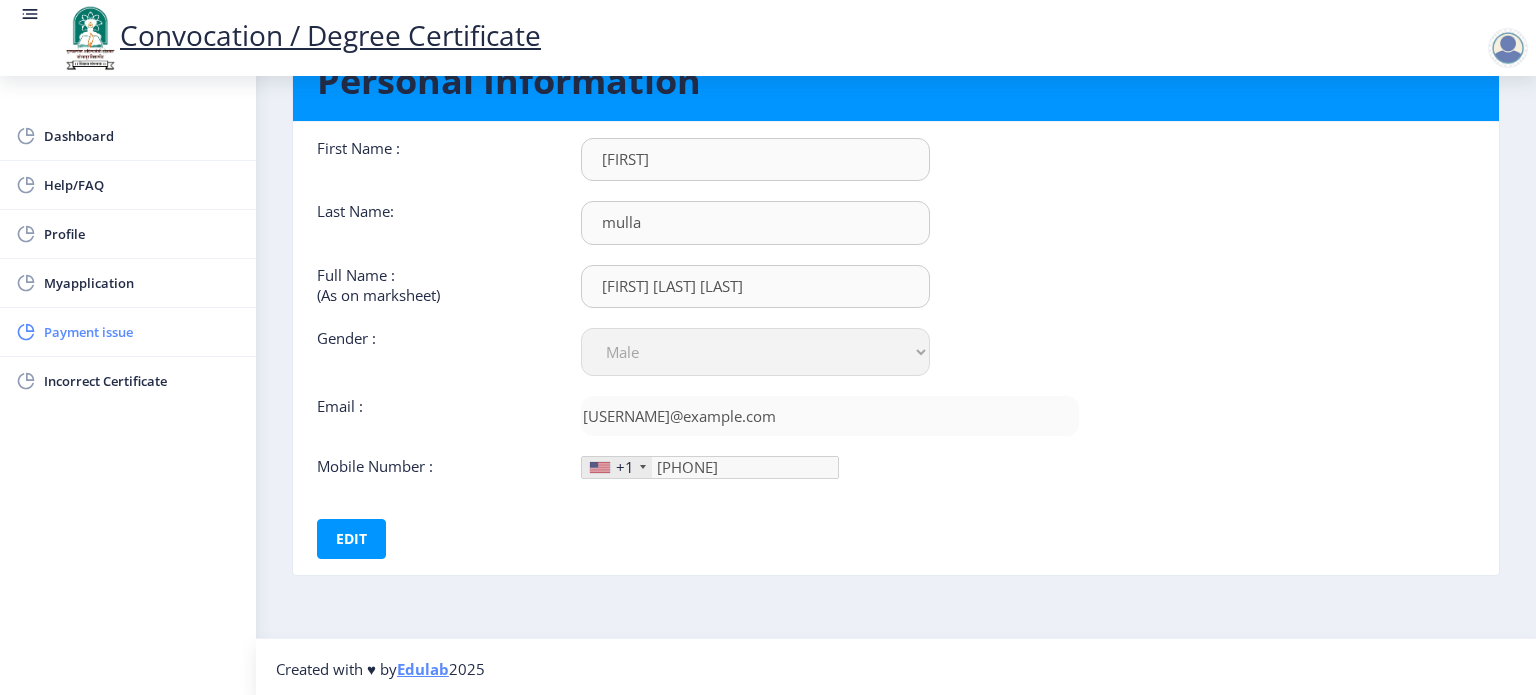 click on "Payment issue" 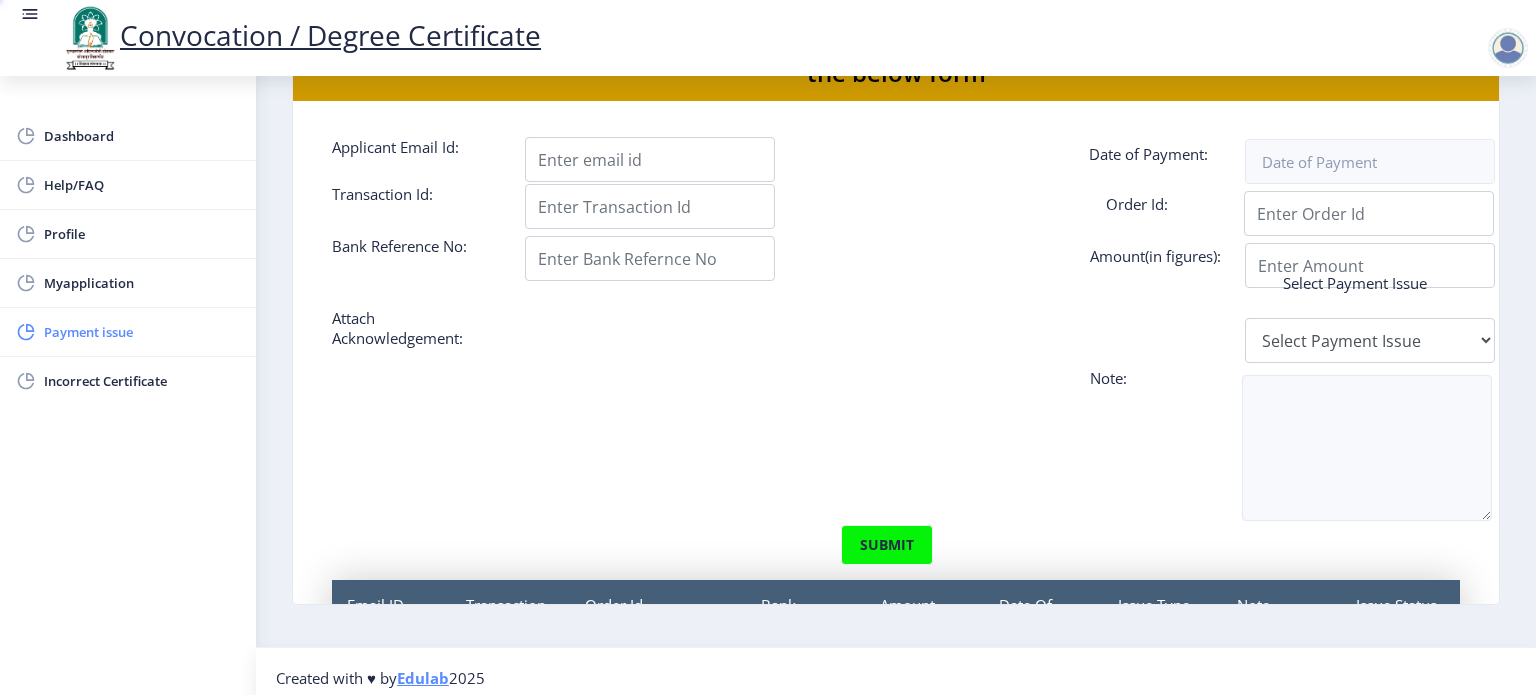 scroll, scrollTop: 0, scrollLeft: 0, axis: both 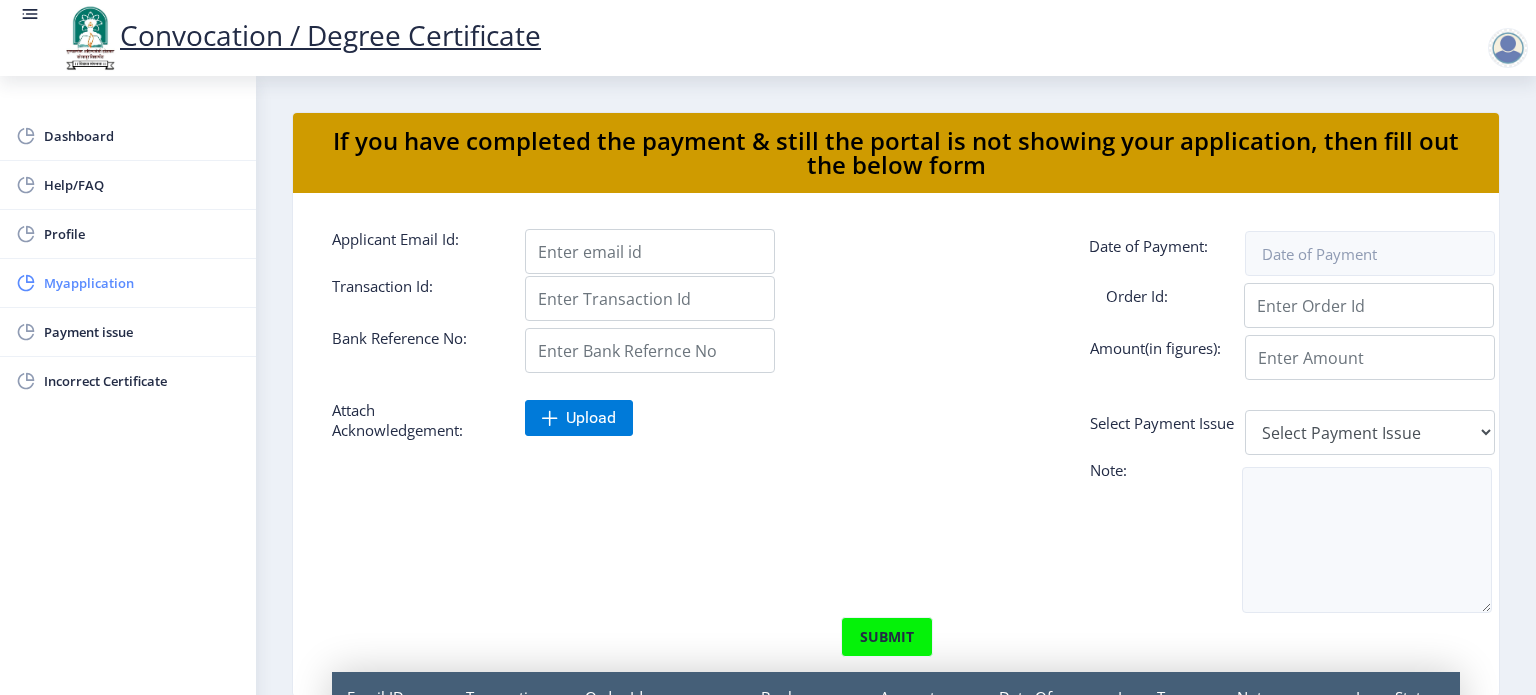 click on "Myapplication" 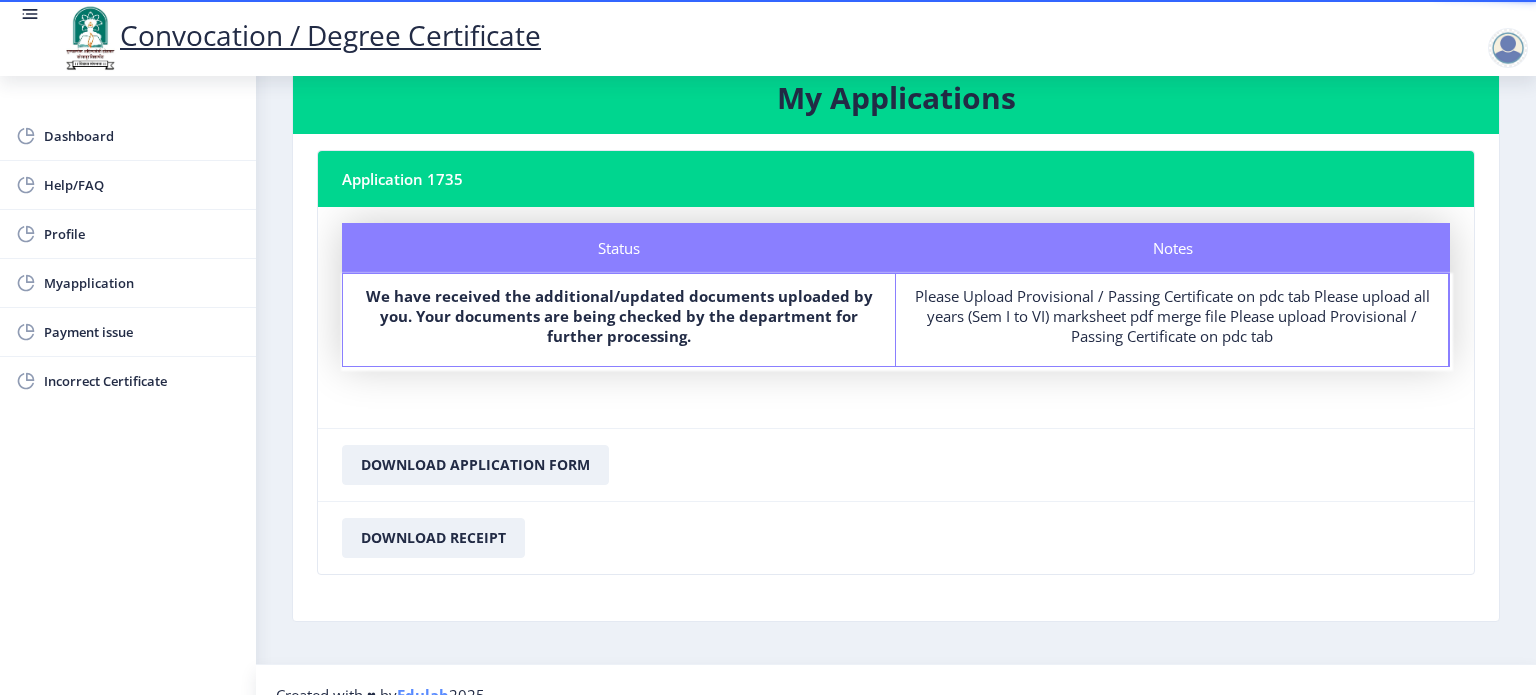 scroll, scrollTop: 52, scrollLeft: 0, axis: vertical 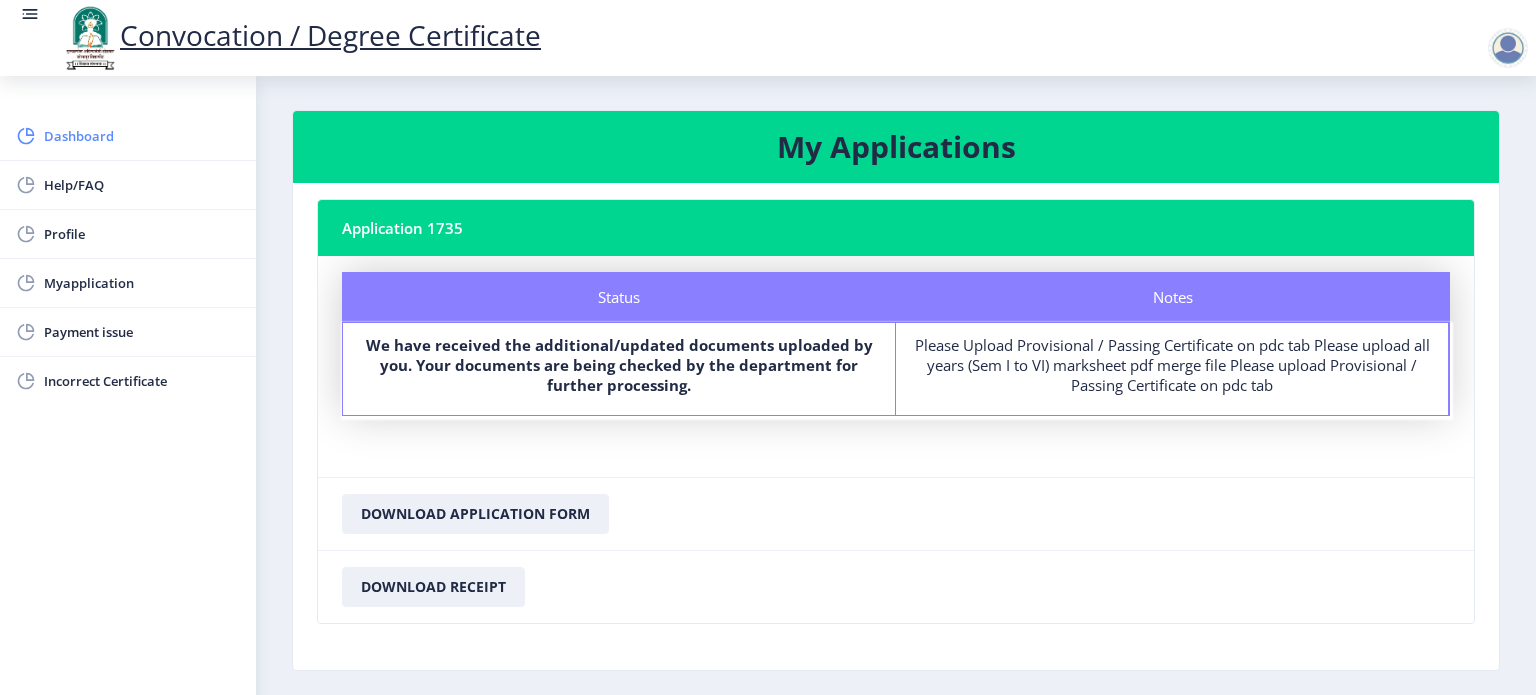 click on "Dashboard" 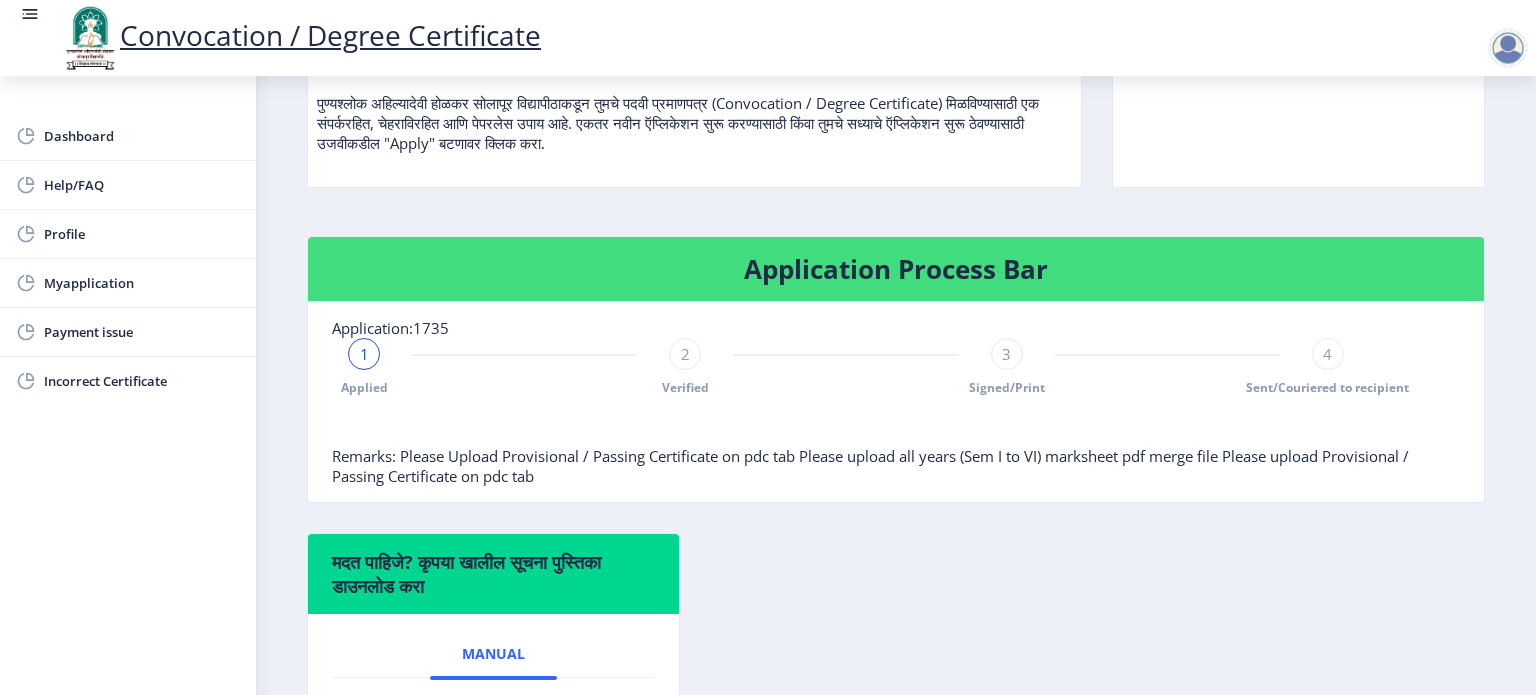 scroll, scrollTop: 376, scrollLeft: 0, axis: vertical 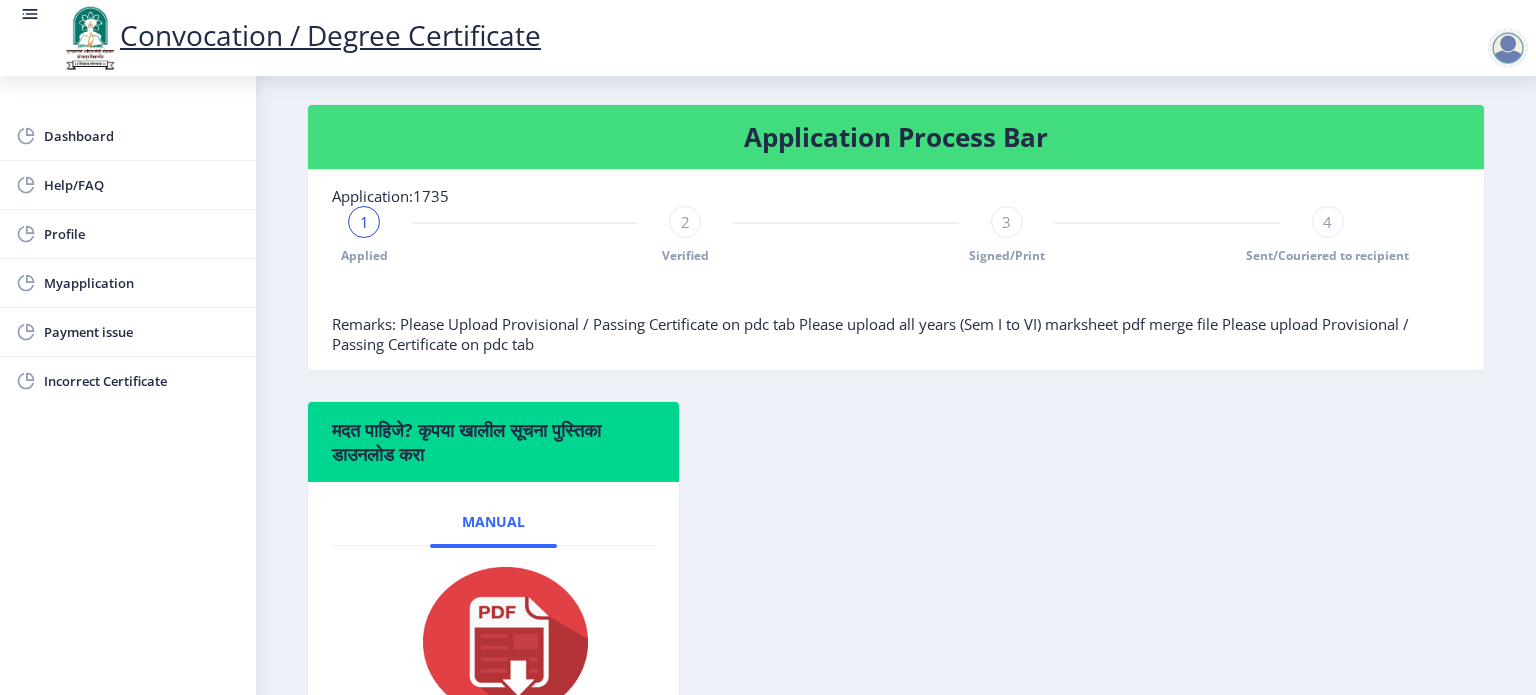 click on "1" 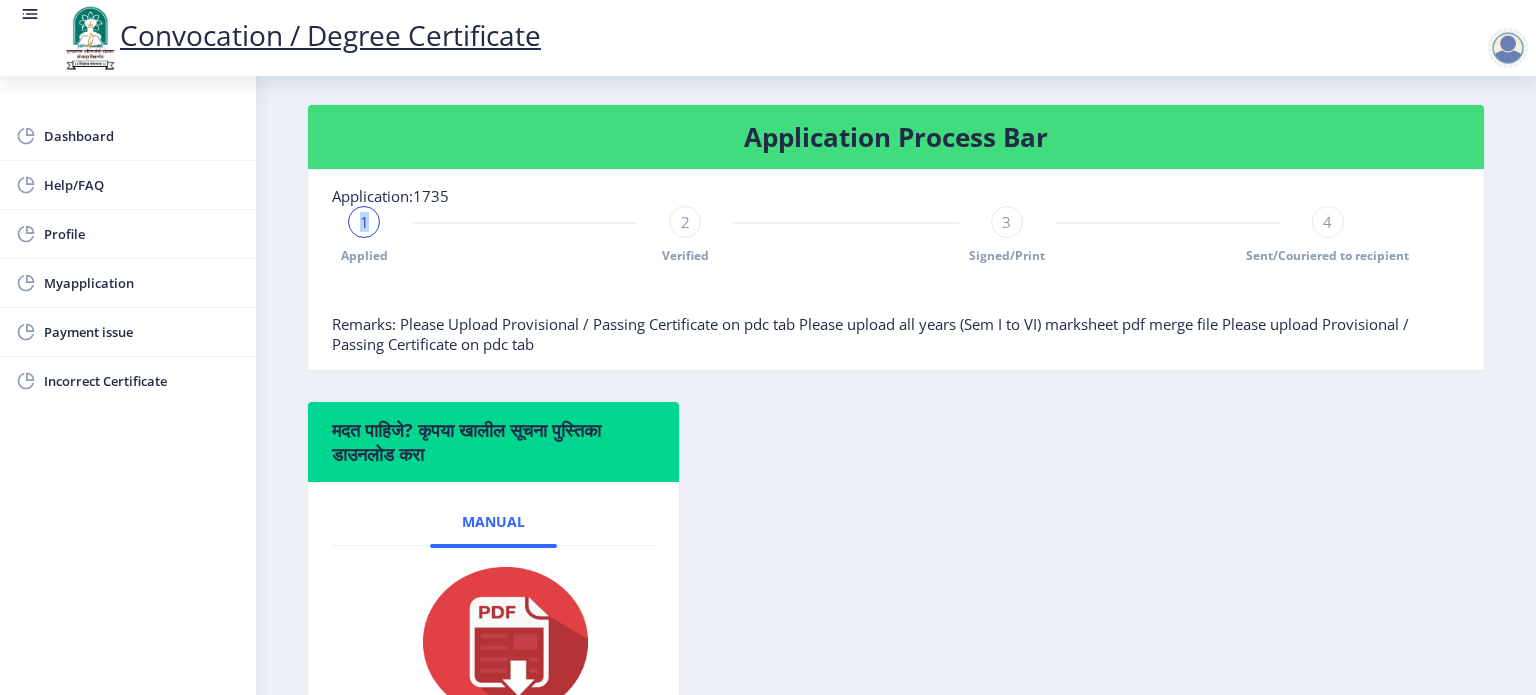 click on "1" 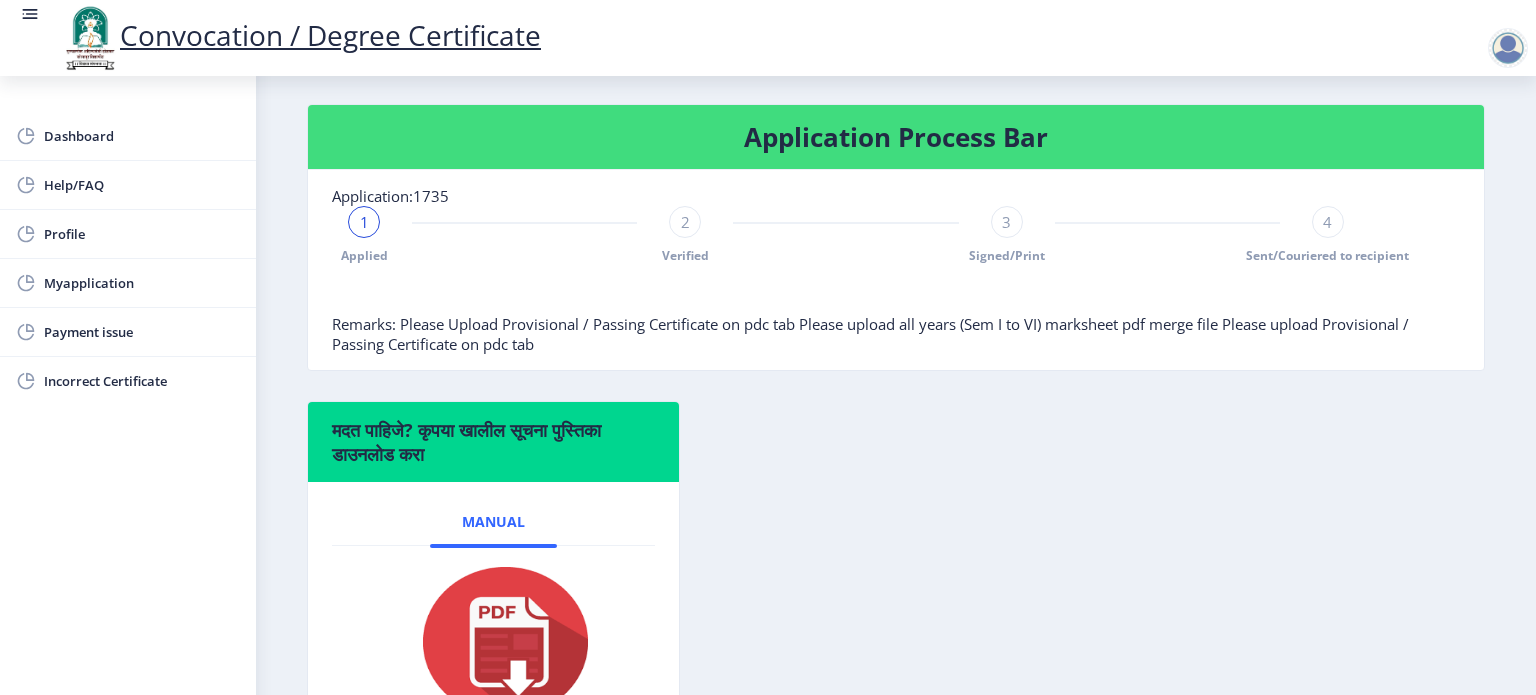click on "Applied" 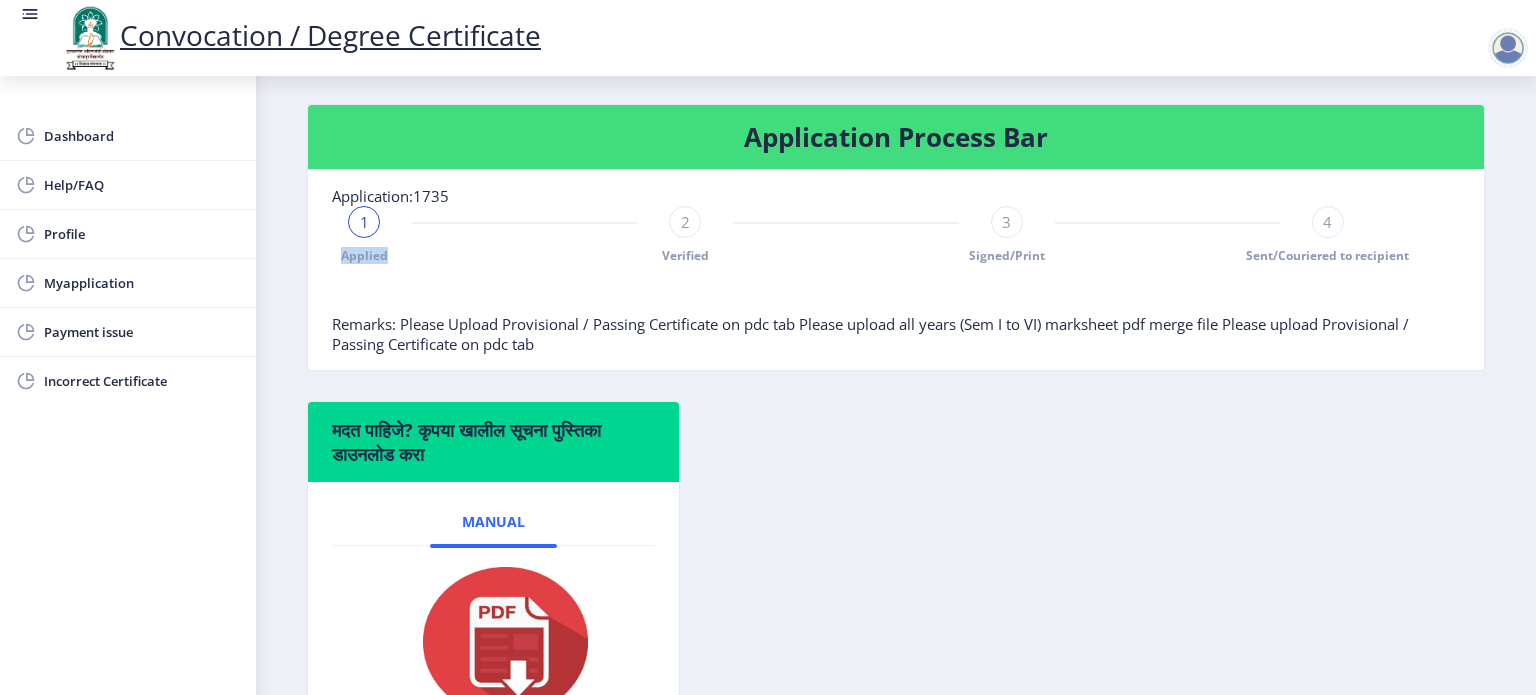 click on "Applied" 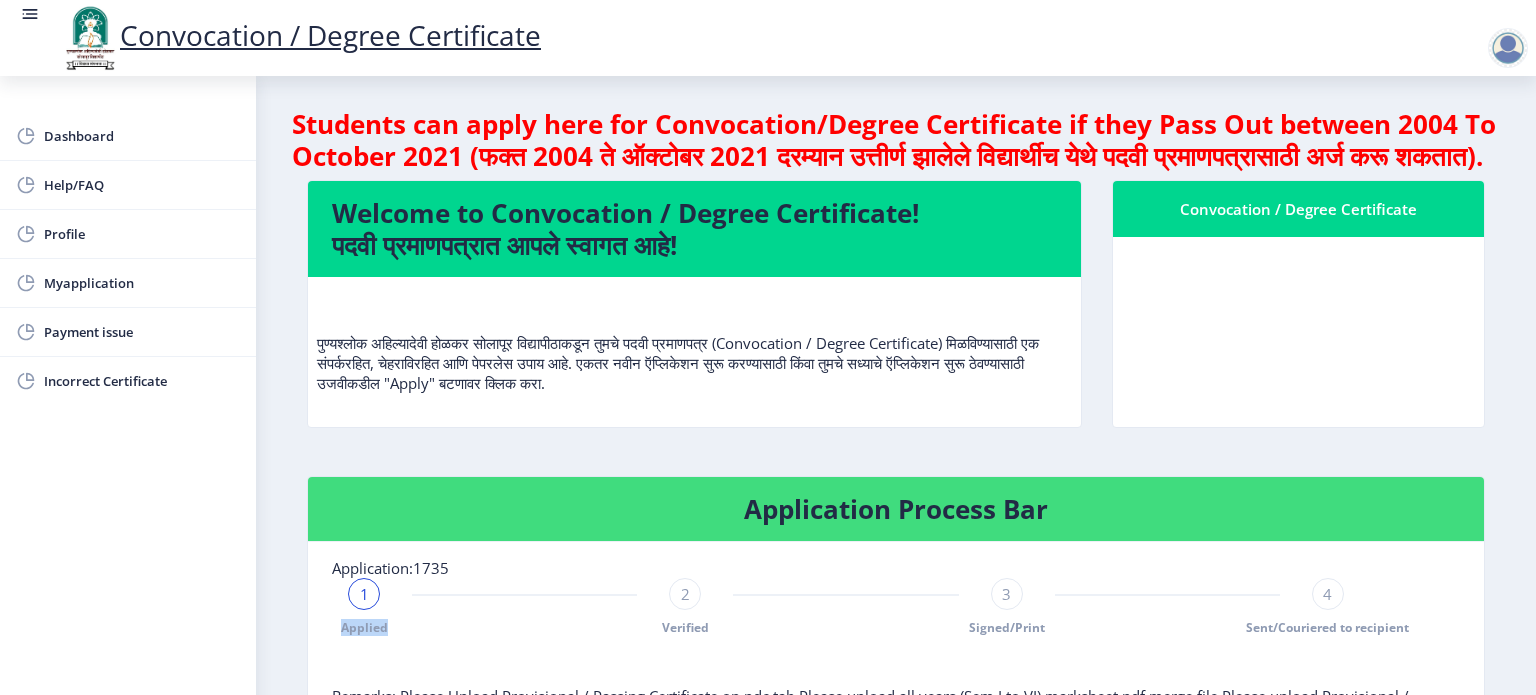 scroll, scrollTop: 0, scrollLeft: 0, axis: both 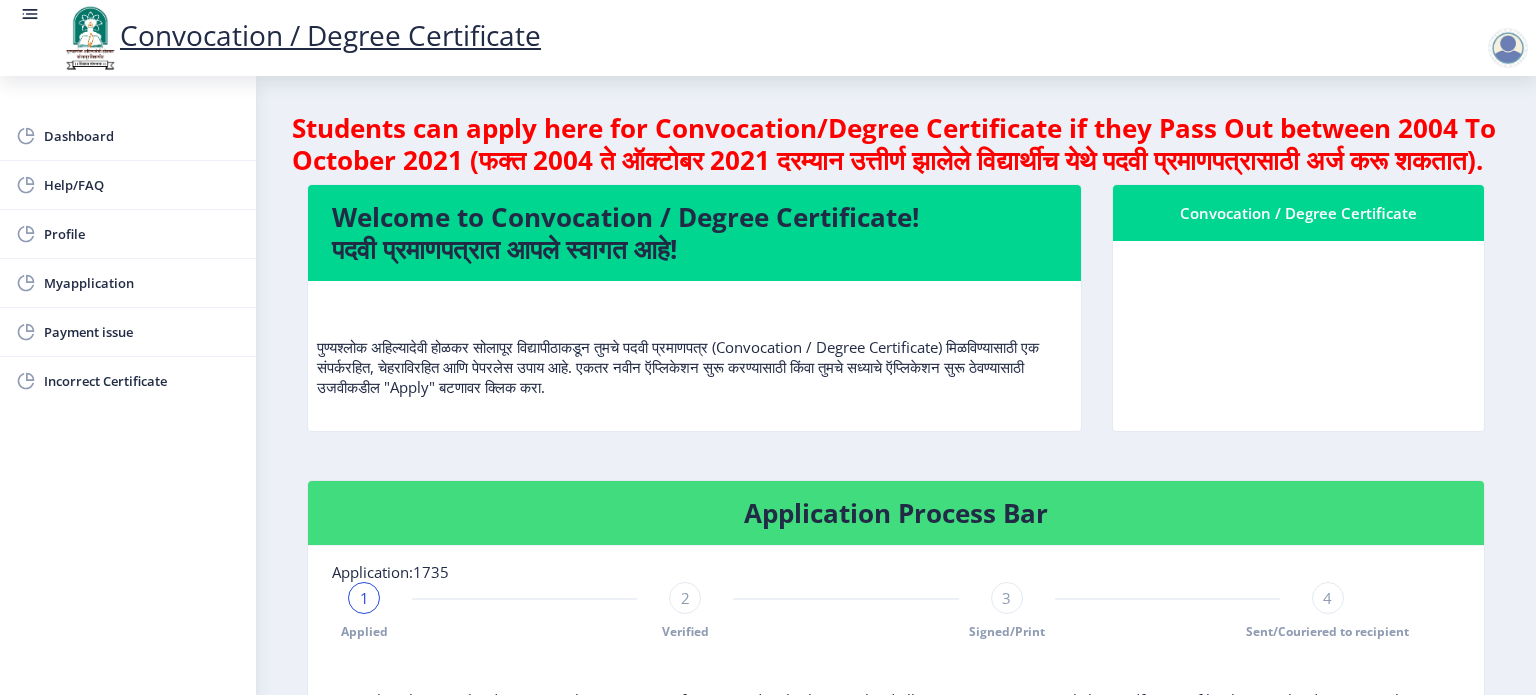 click on "Convocation / Degree Certificate" 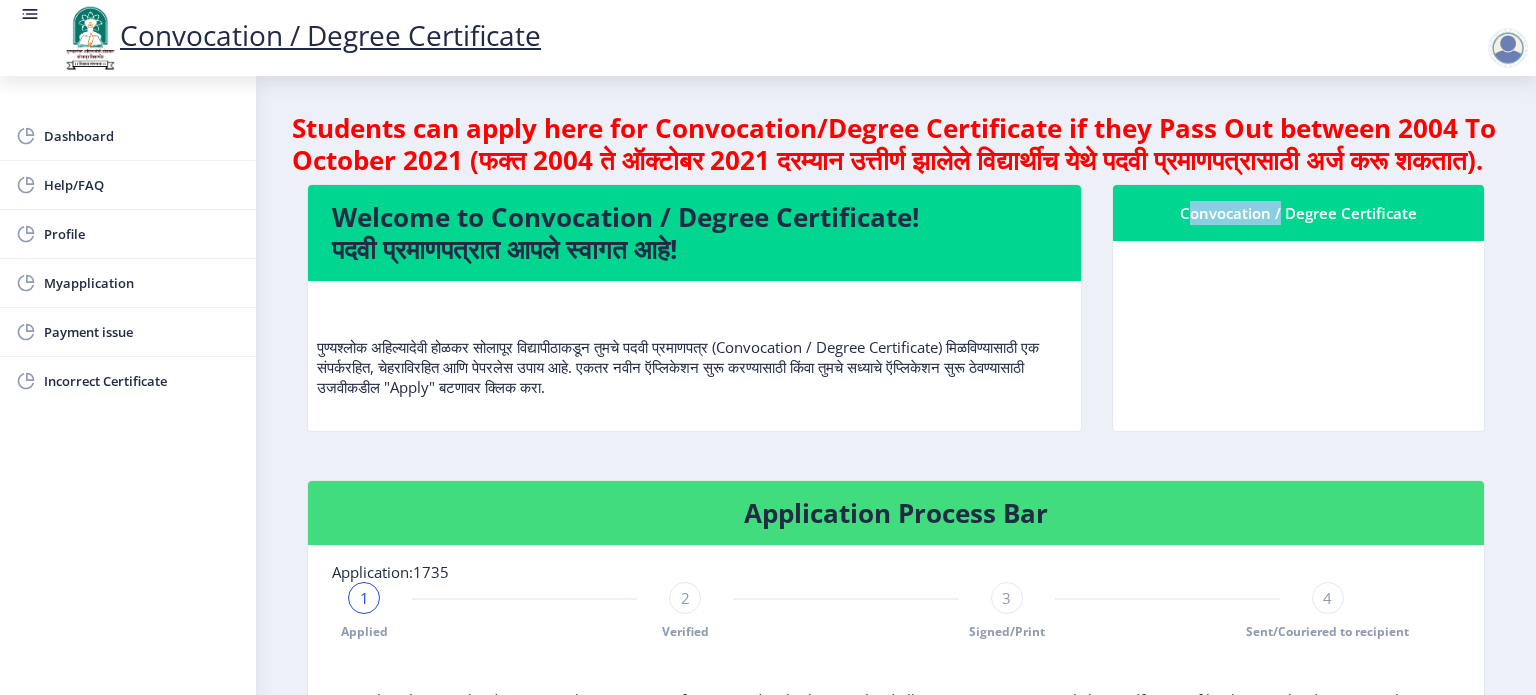 click on "Convocation / Degree Certificate" 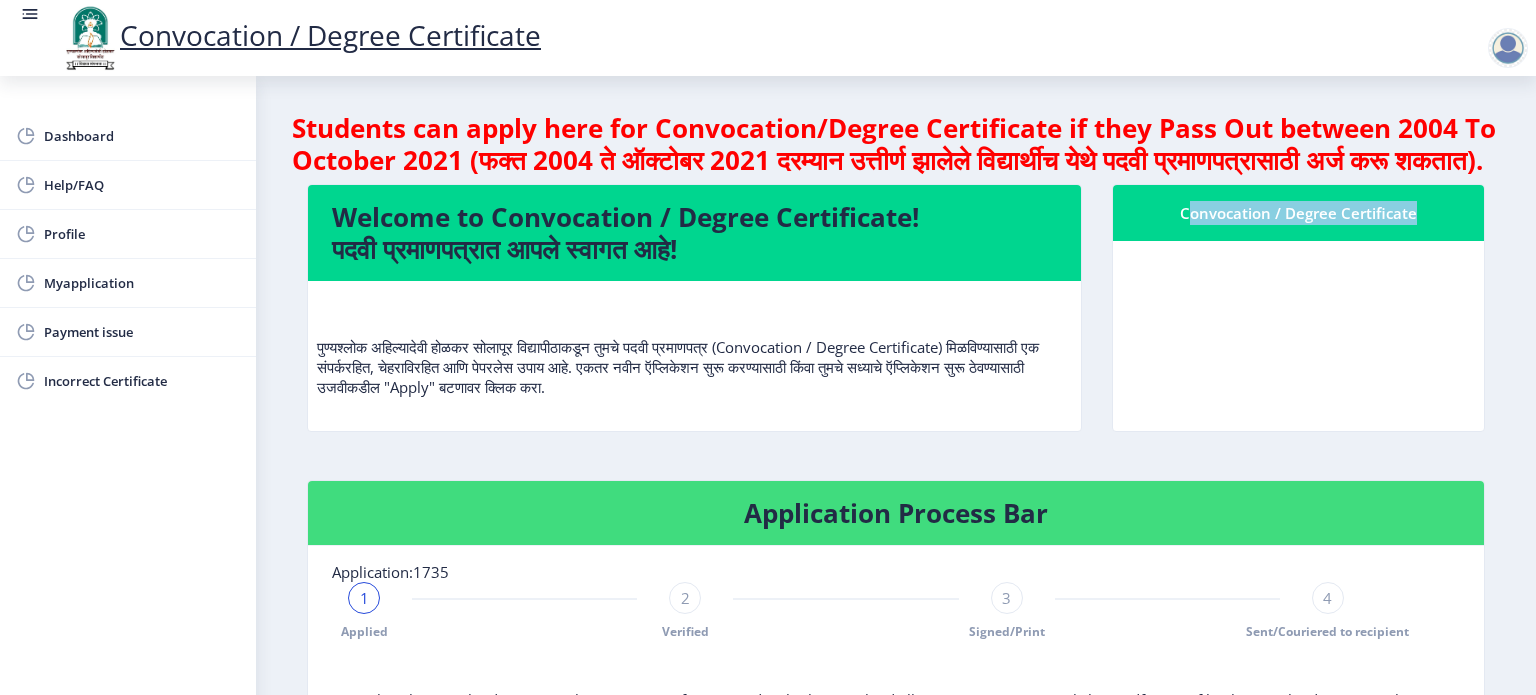 click on "Convocation / Degree Certificate" 